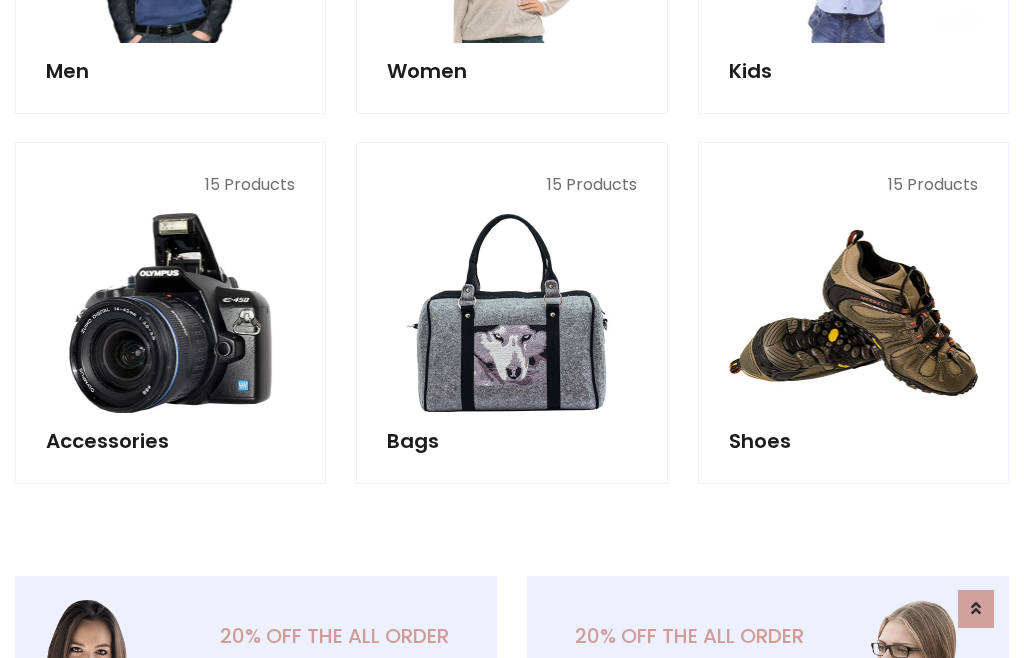scroll, scrollTop: 853, scrollLeft: 0, axis: vertical 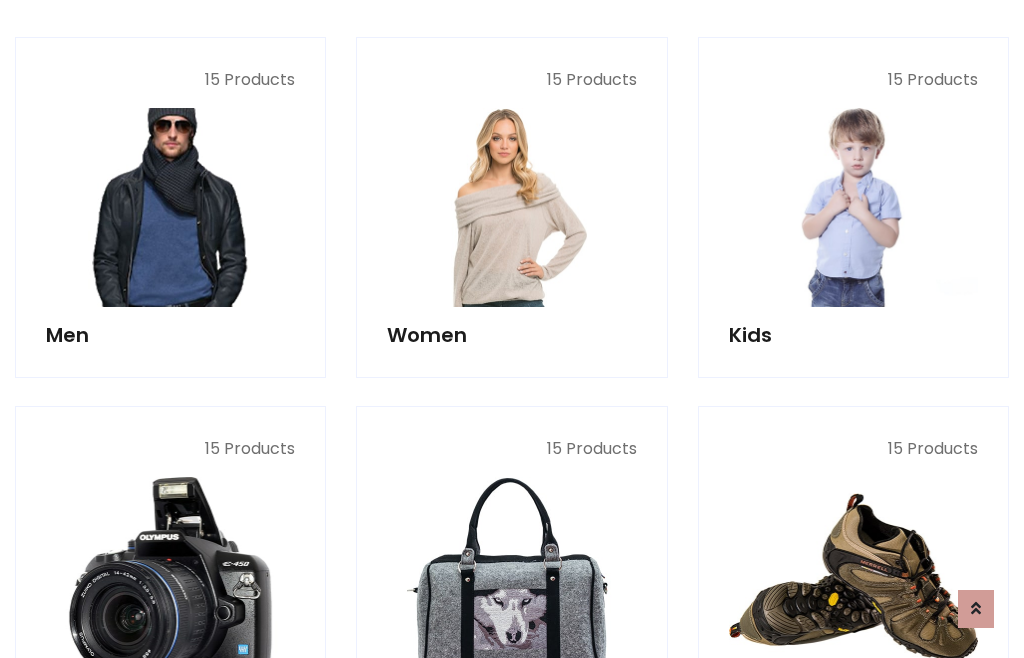 click at bounding box center (170, 207) 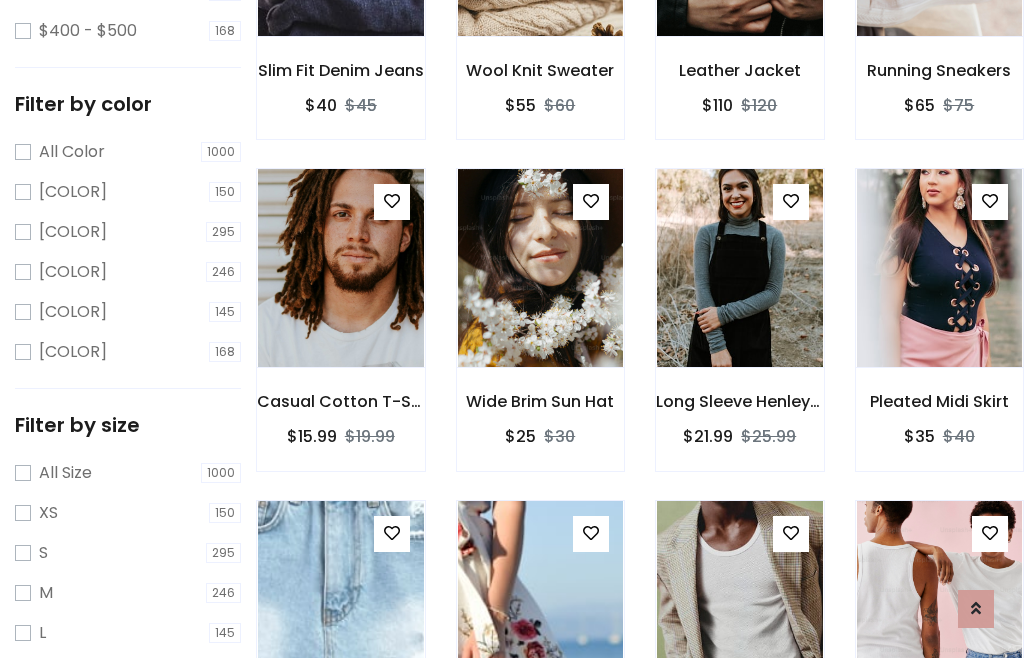 scroll, scrollTop: 807, scrollLeft: 0, axis: vertical 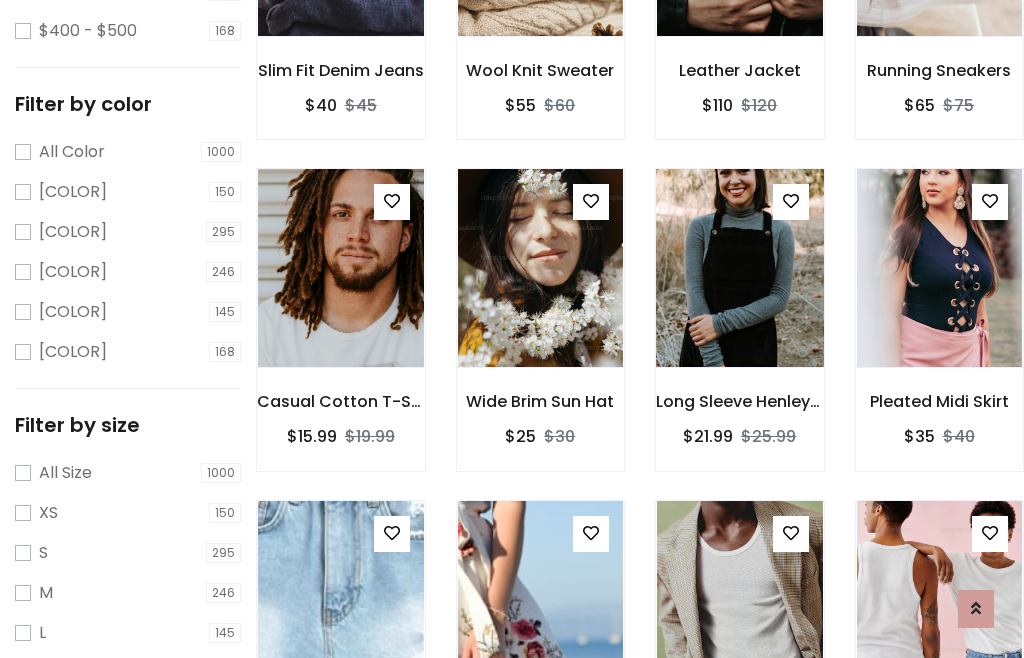 click at bounding box center [739, 268] 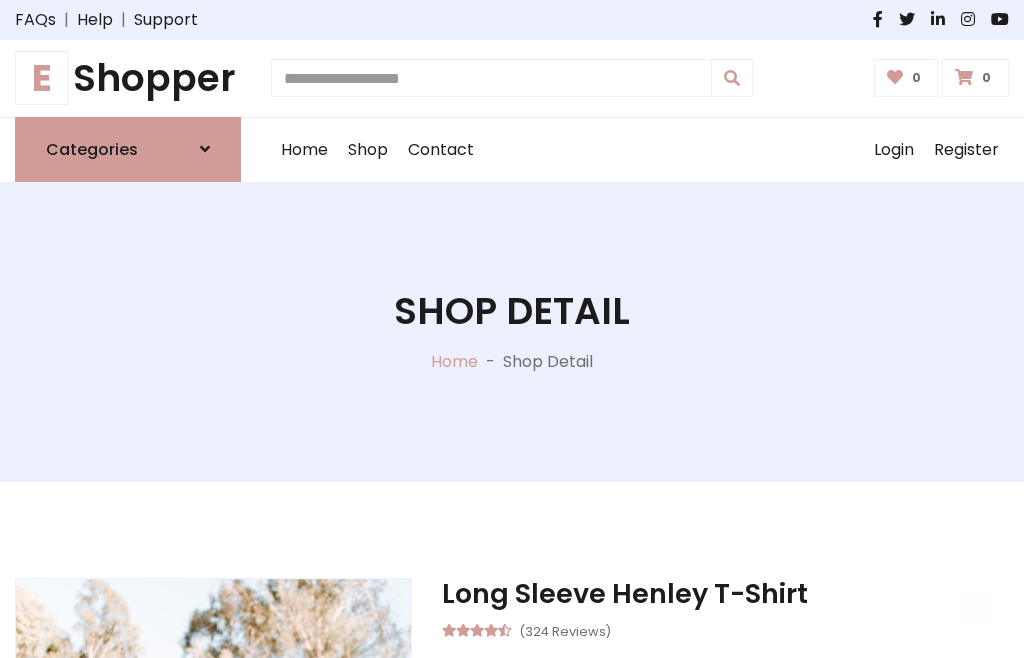 scroll, scrollTop: 128, scrollLeft: 0, axis: vertical 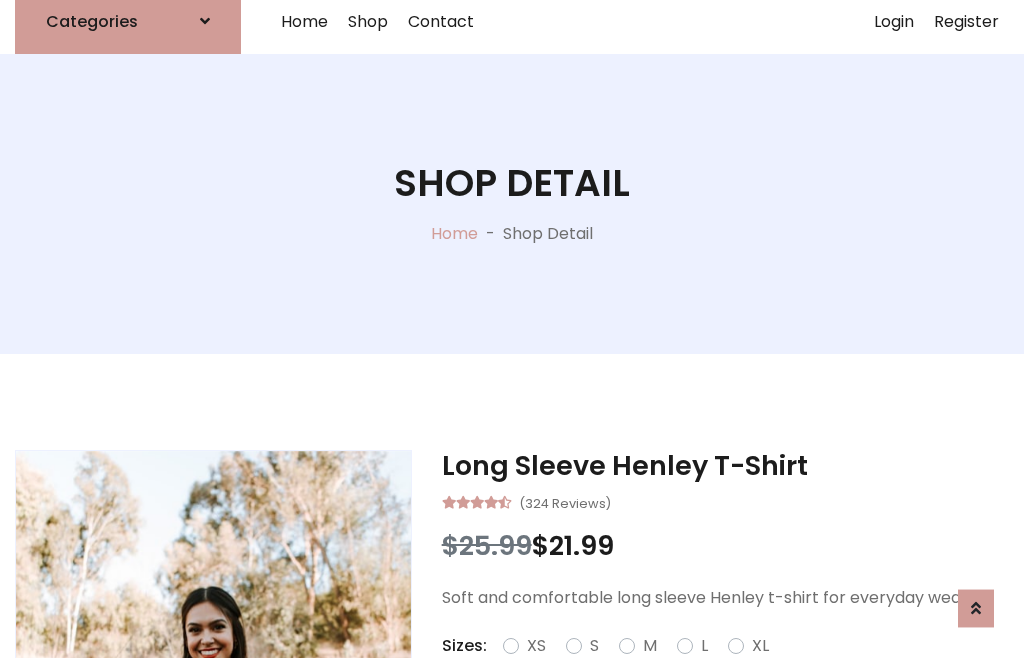 click on "Red" at bounding box center [732, 670] 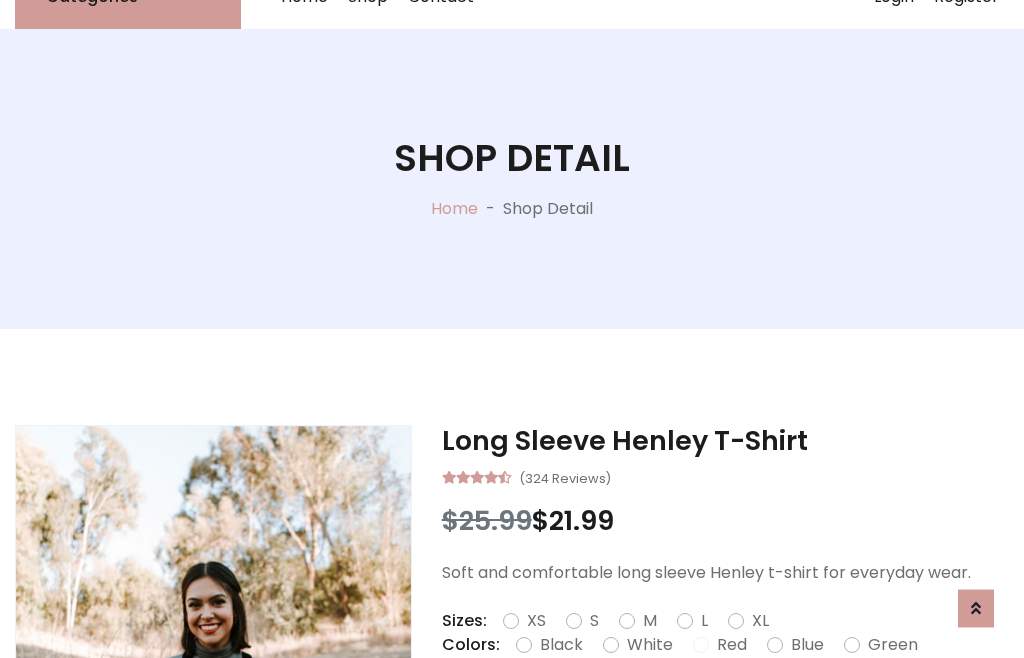 scroll, scrollTop: 152, scrollLeft: 0, axis: vertical 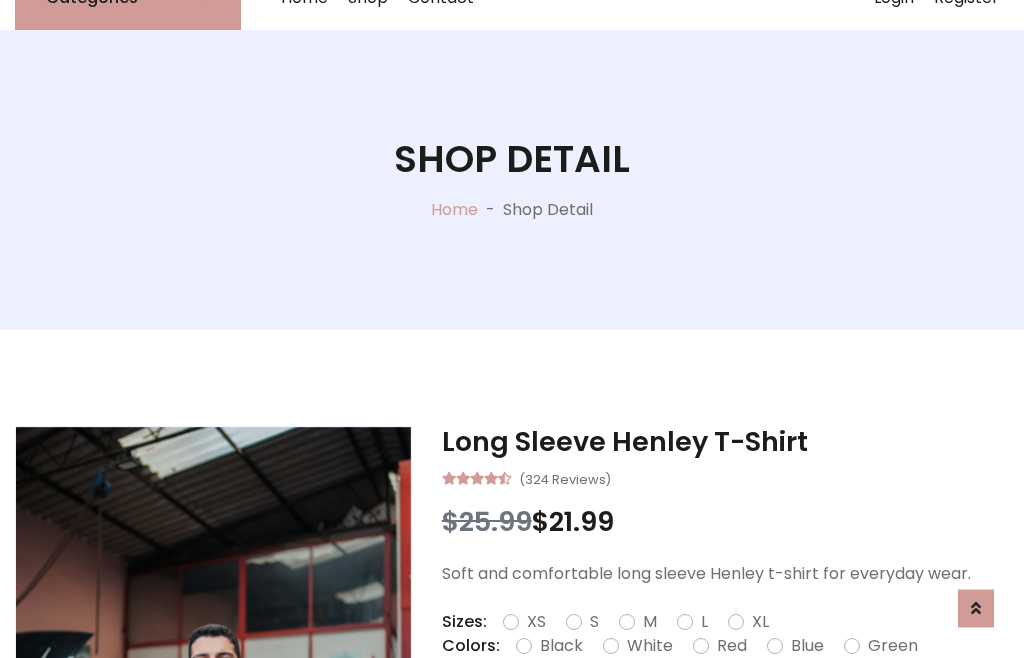 click on "Add To Cart" at bounding box center (663, 709) 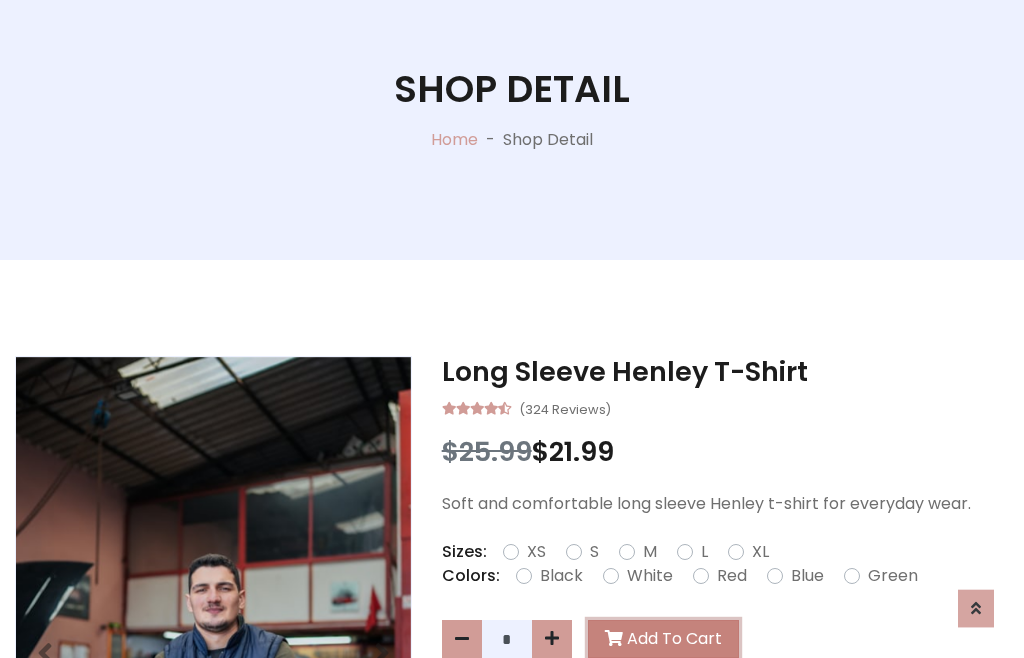 scroll, scrollTop: 0, scrollLeft: 0, axis: both 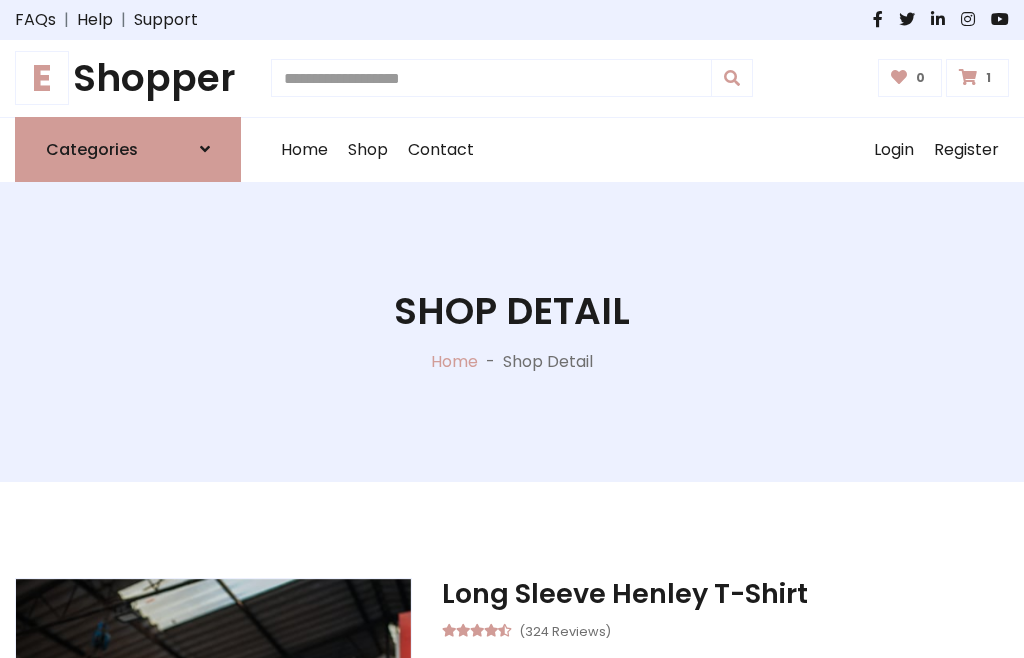 click at bounding box center [968, 77] 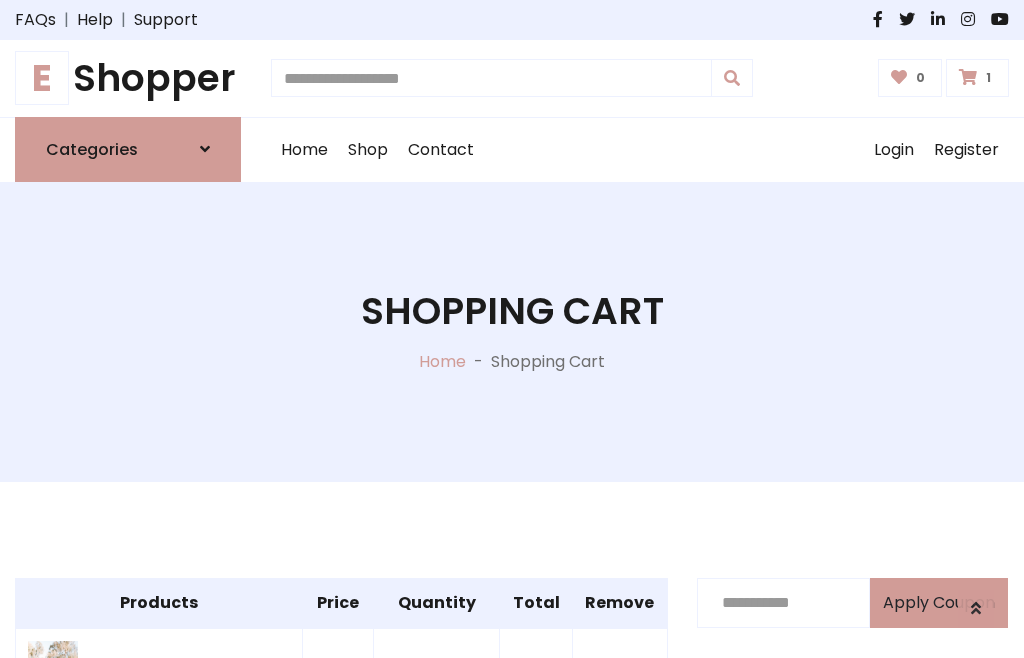 scroll, scrollTop: 474, scrollLeft: 0, axis: vertical 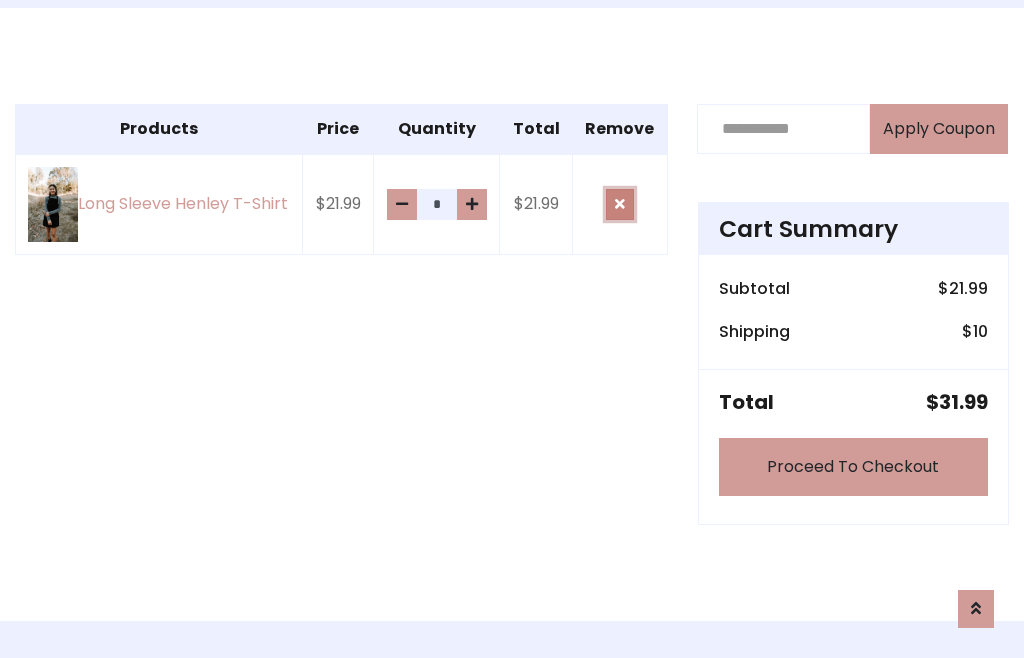click at bounding box center (620, 204) 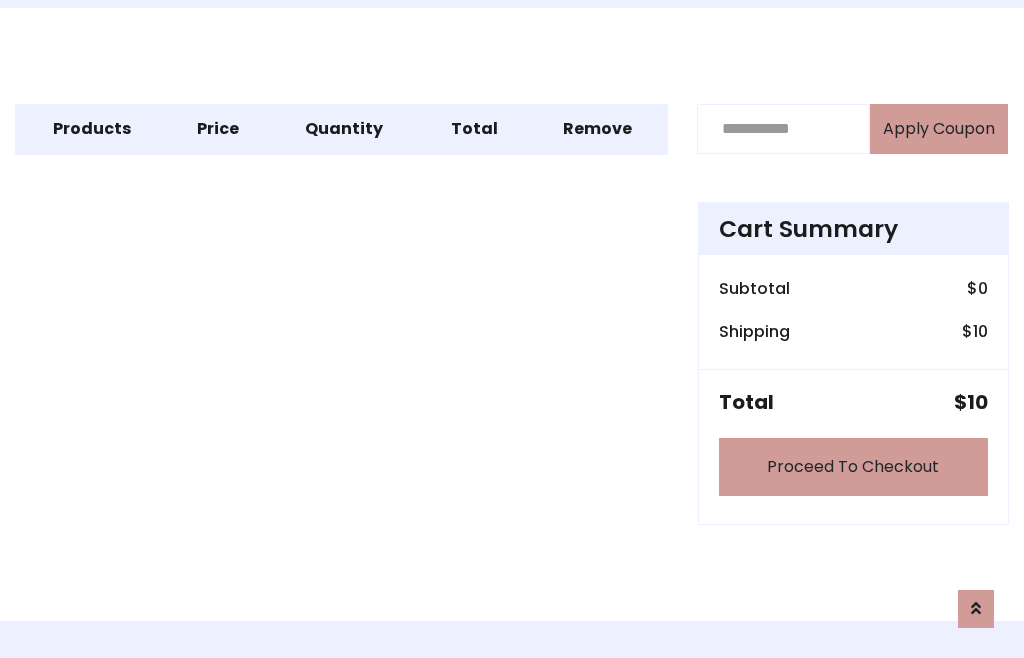 scroll, scrollTop: 247, scrollLeft: 0, axis: vertical 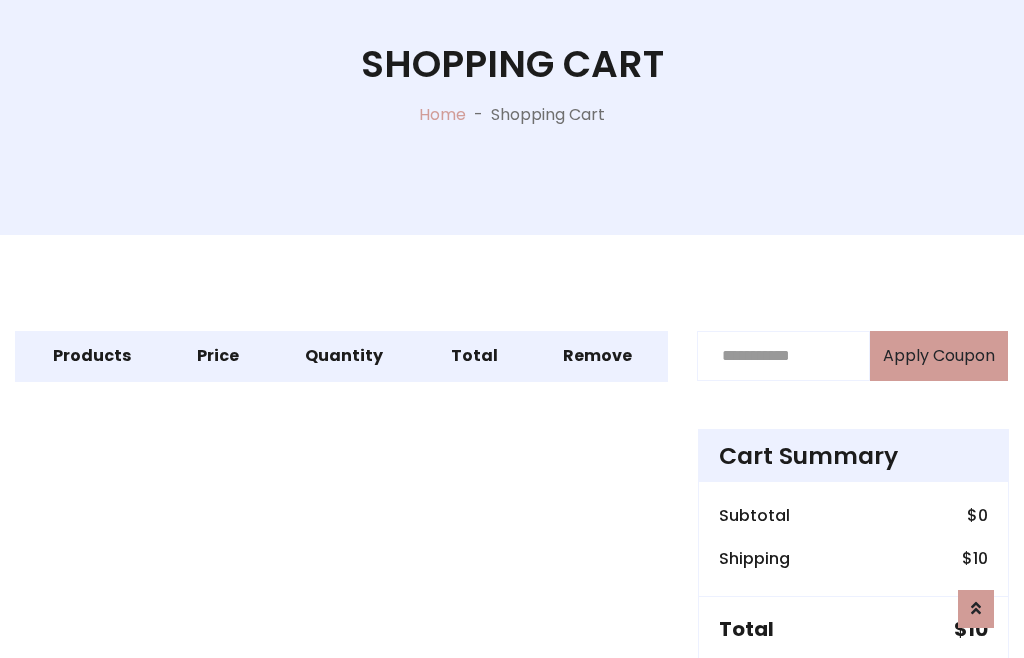 click on "Proceed To Checkout" at bounding box center (853, 694) 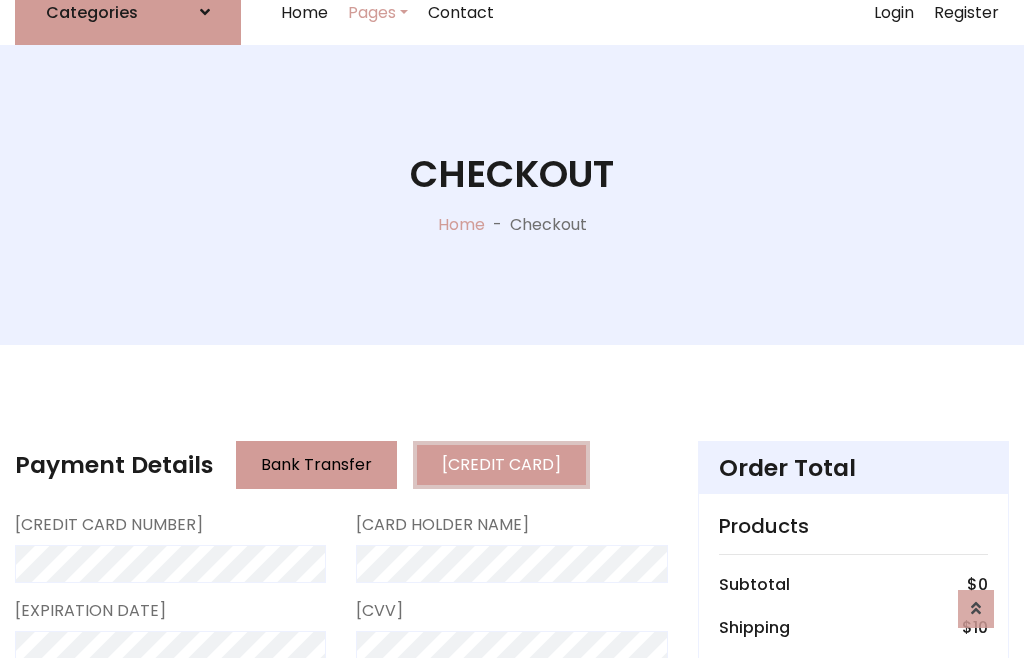 scroll, scrollTop: 137, scrollLeft: 0, axis: vertical 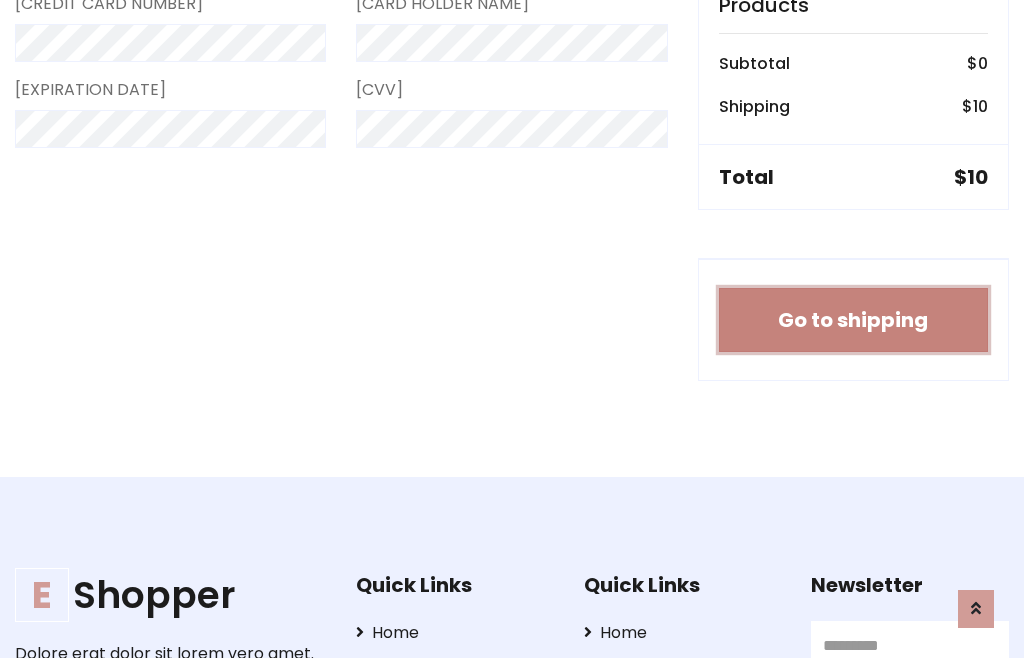 click on "Go to shipping" at bounding box center (853, 320) 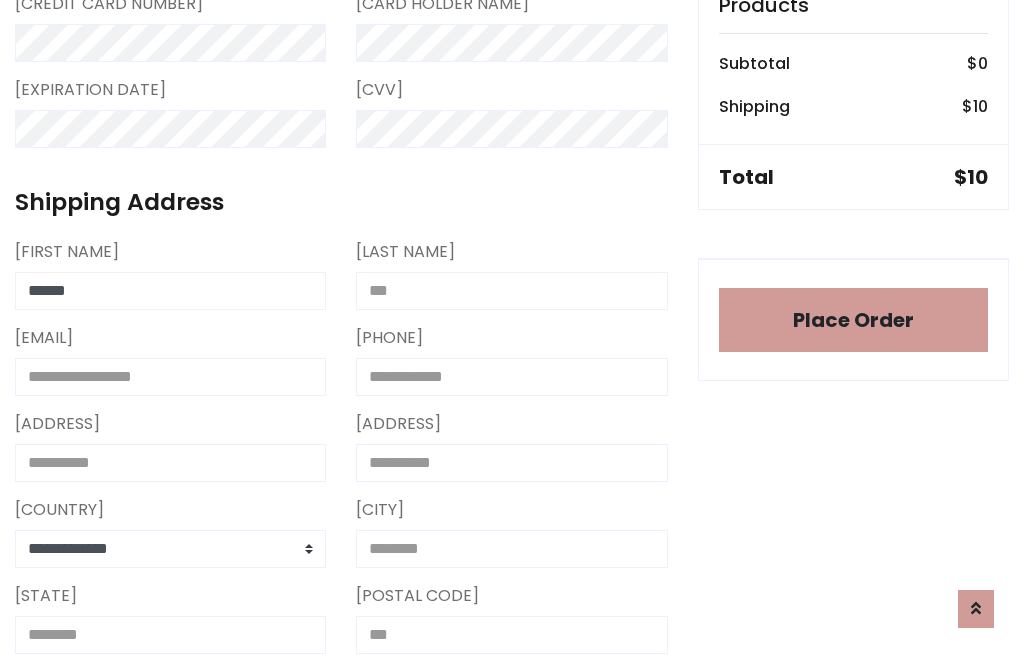type on "******" 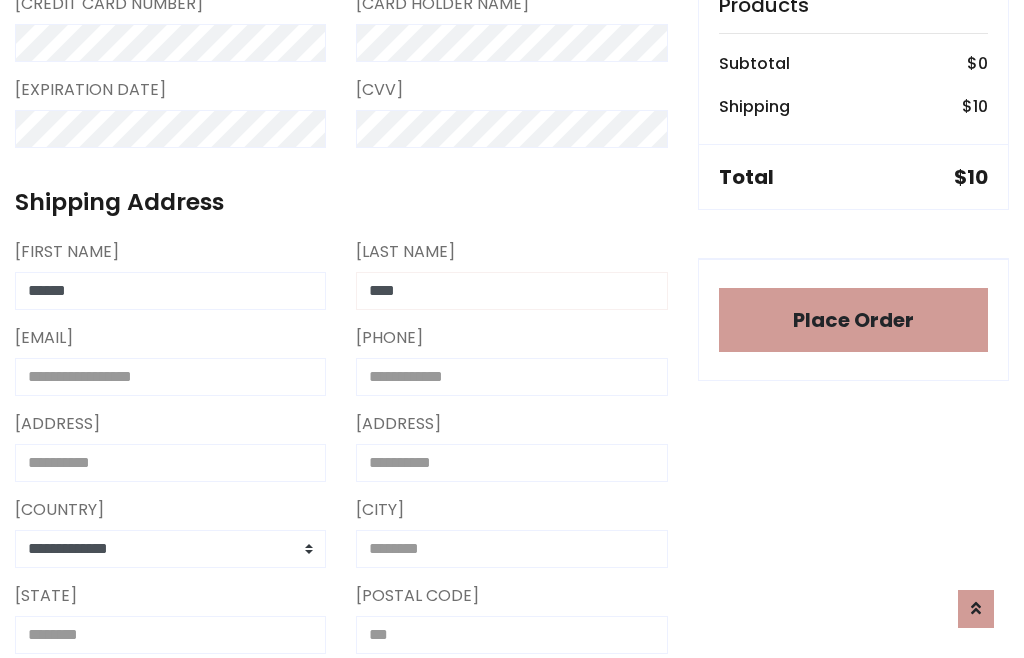type on "****" 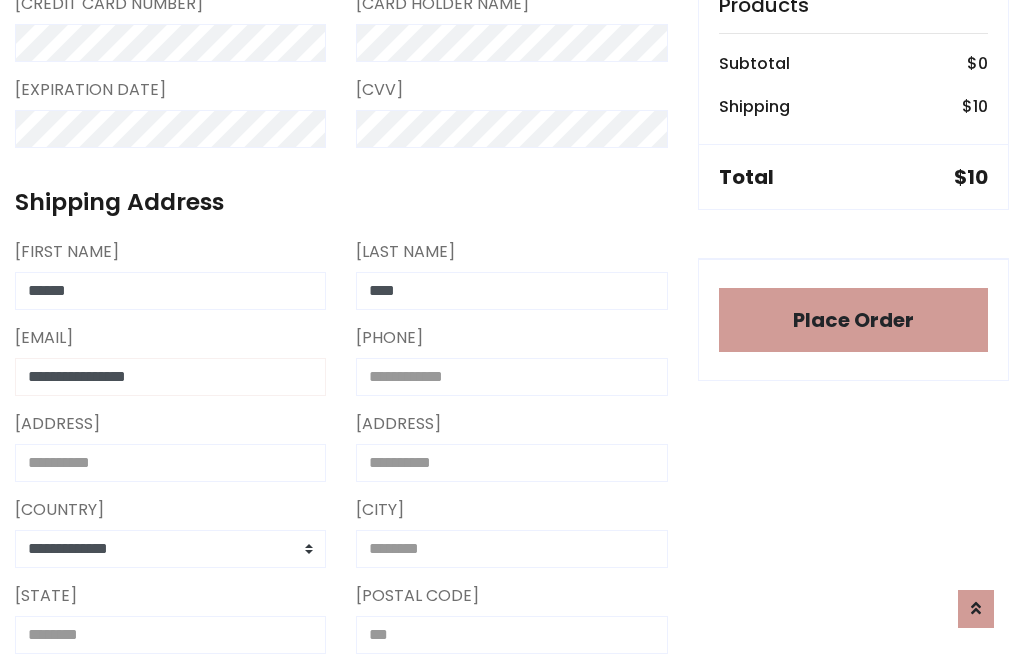 type on "**********" 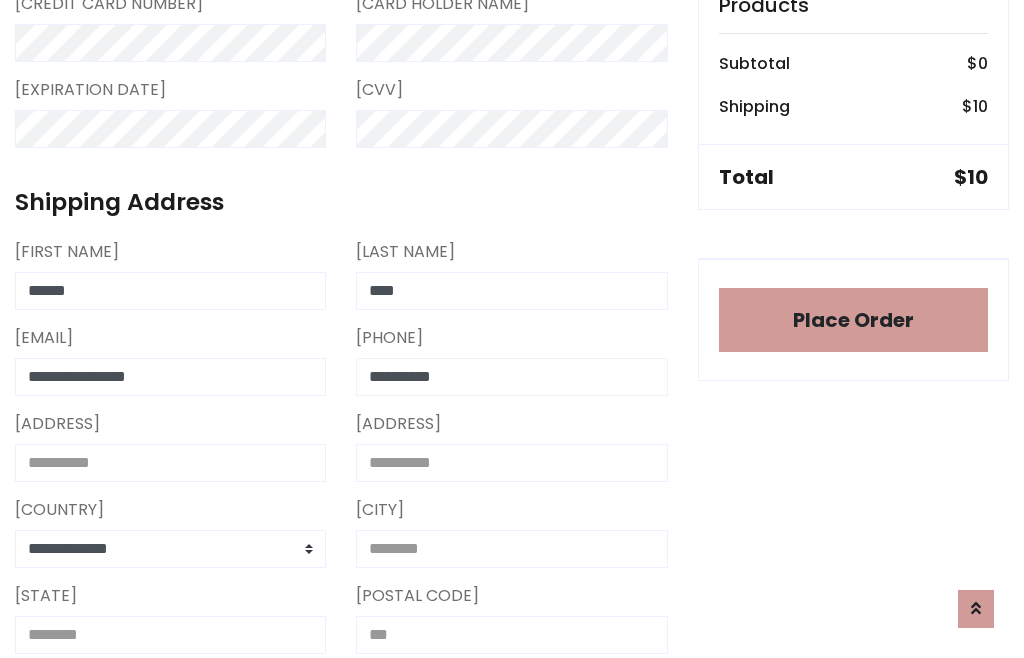 type on "**********" 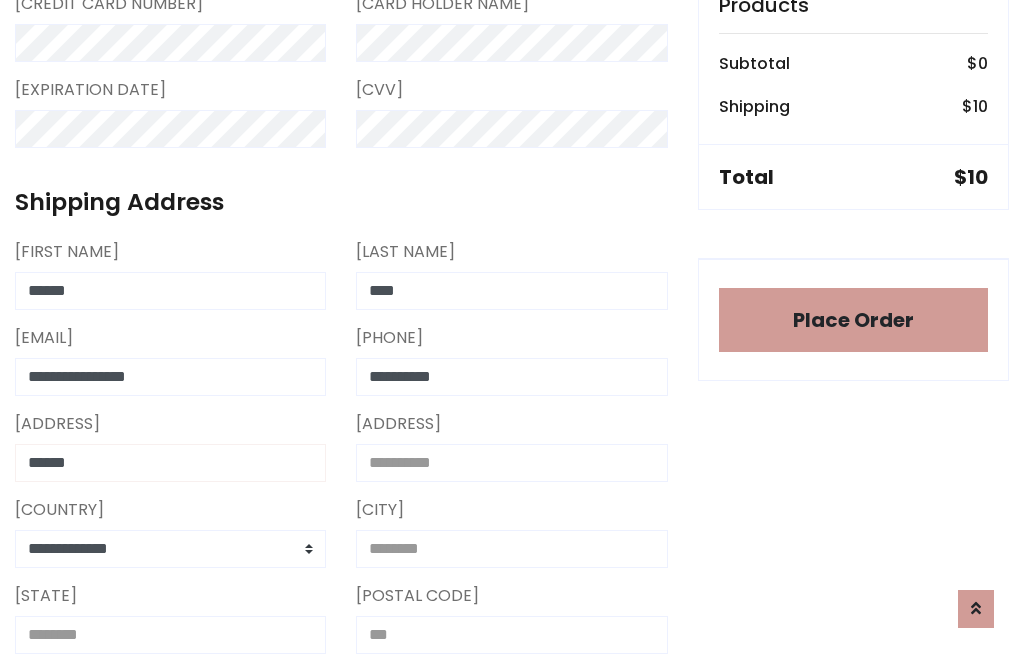 type on "******" 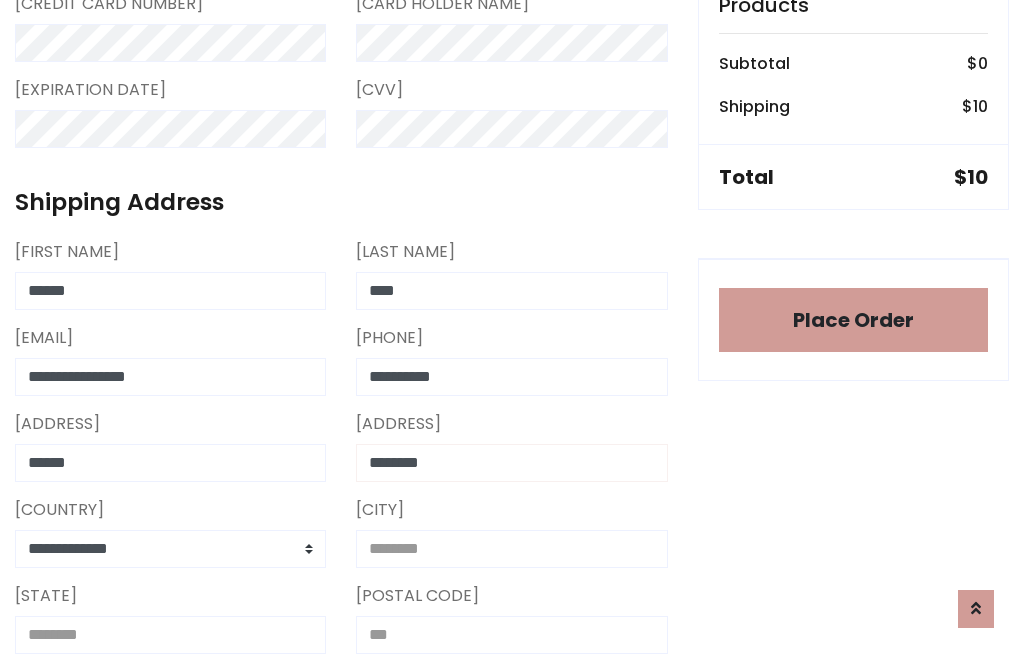 type on "********" 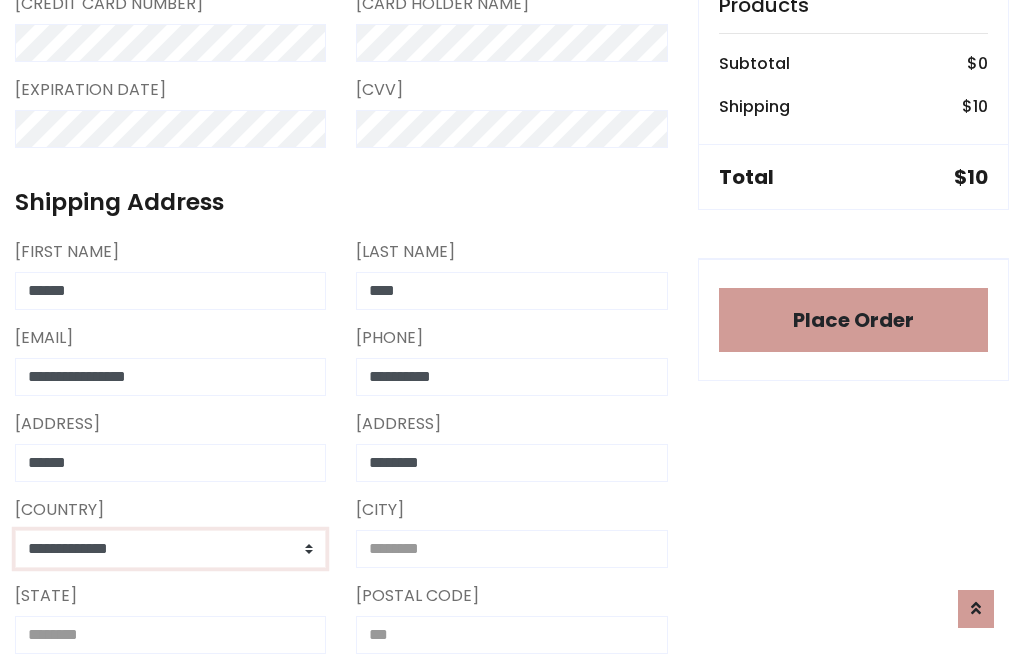 select on "*******" 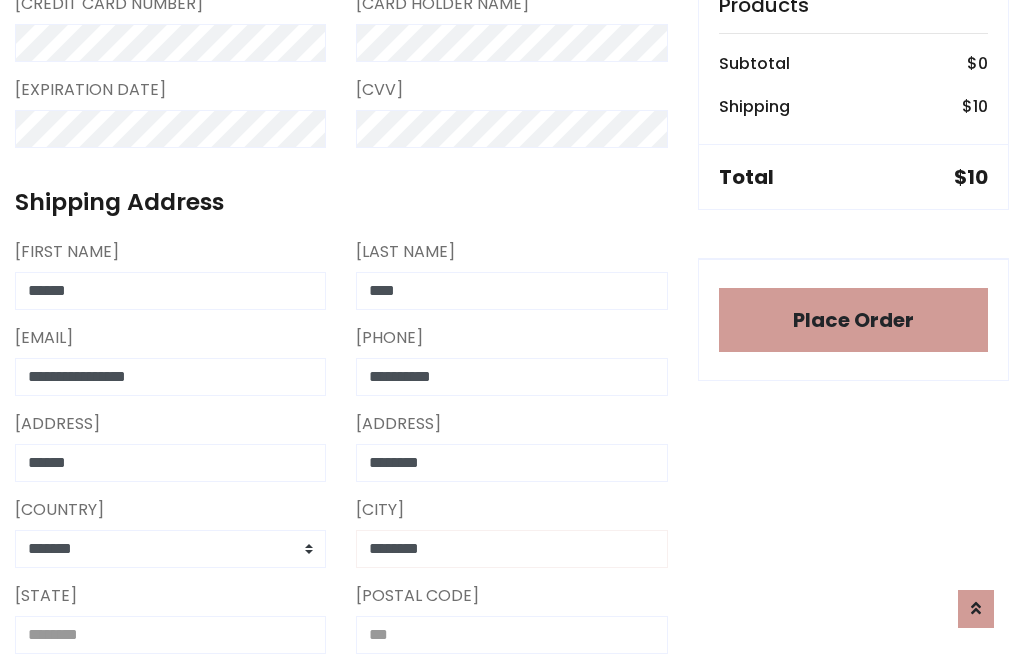 type on "********" 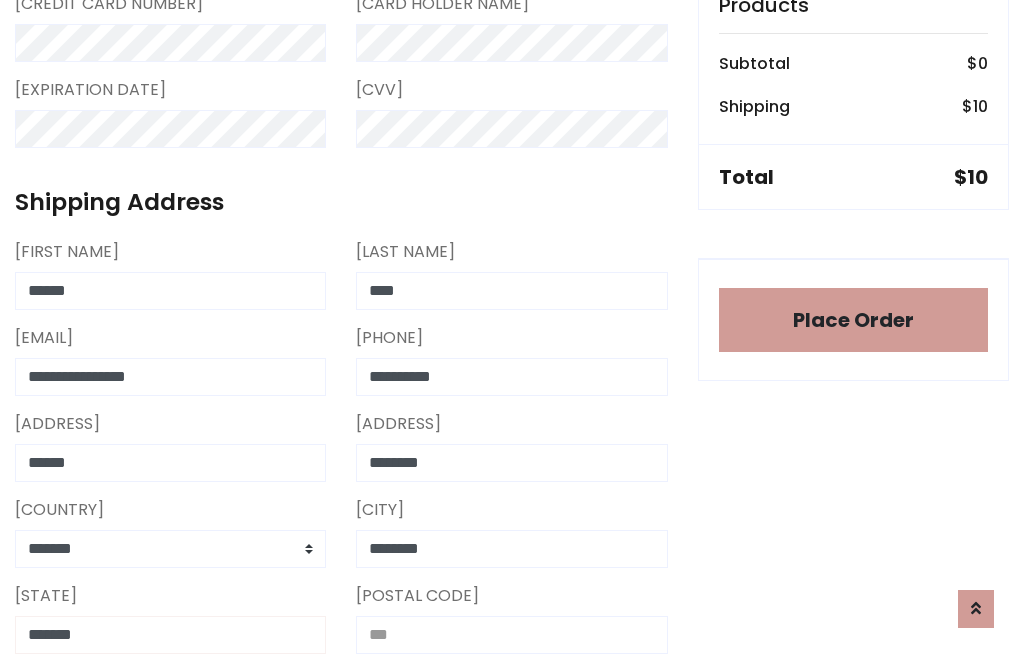 type on "*******" 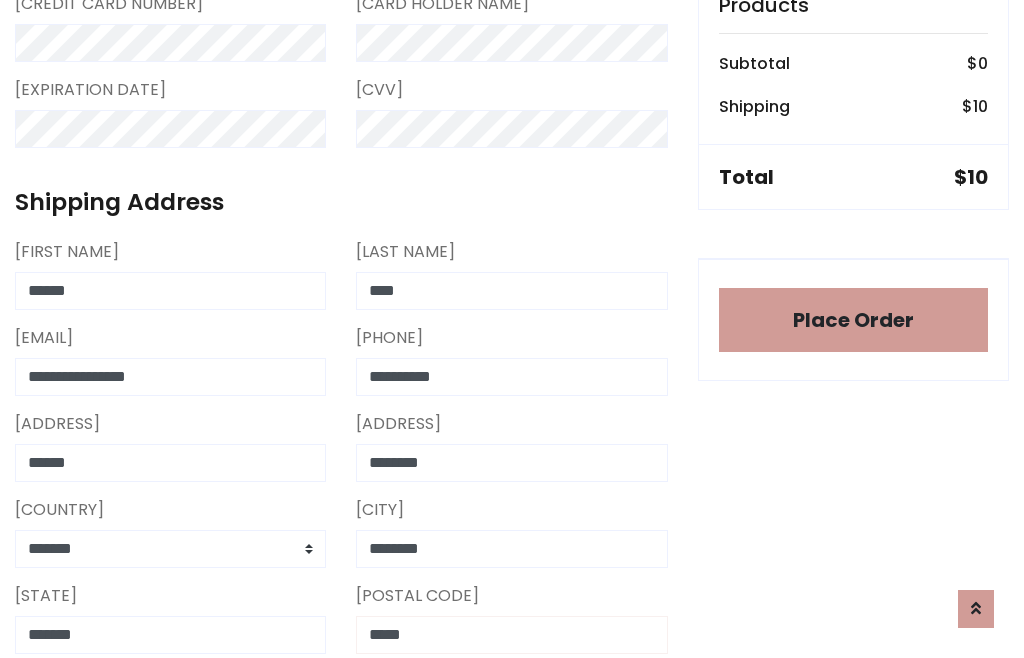 scroll, scrollTop: 403, scrollLeft: 0, axis: vertical 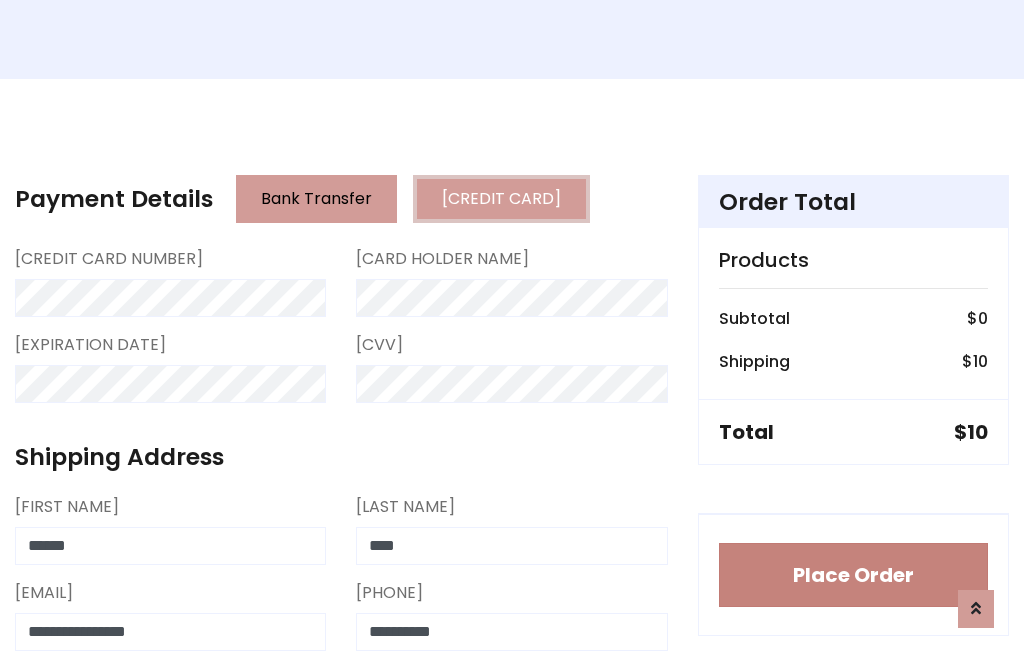 type on "*****" 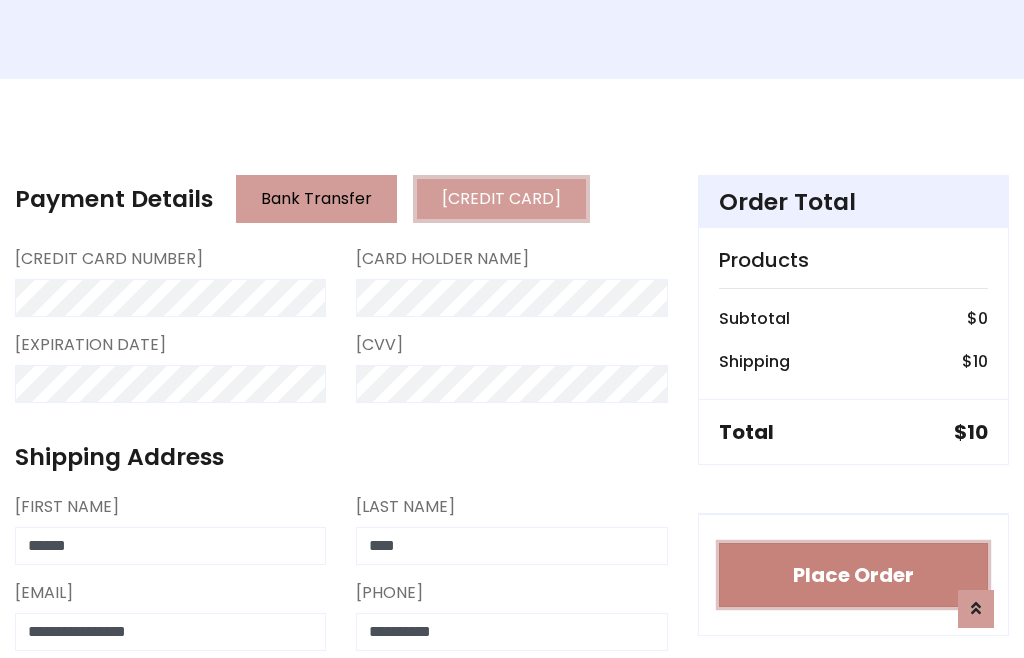 click on "Place Order" at bounding box center (853, 575) 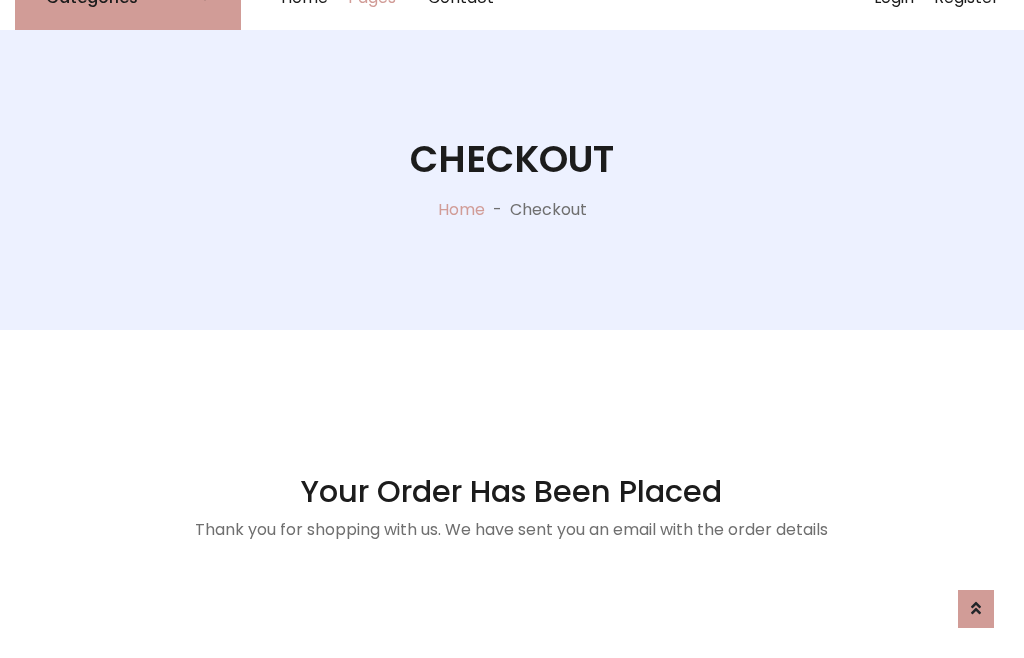 scroll, scrollTop: 0, scrollLeft: 0, axis: both 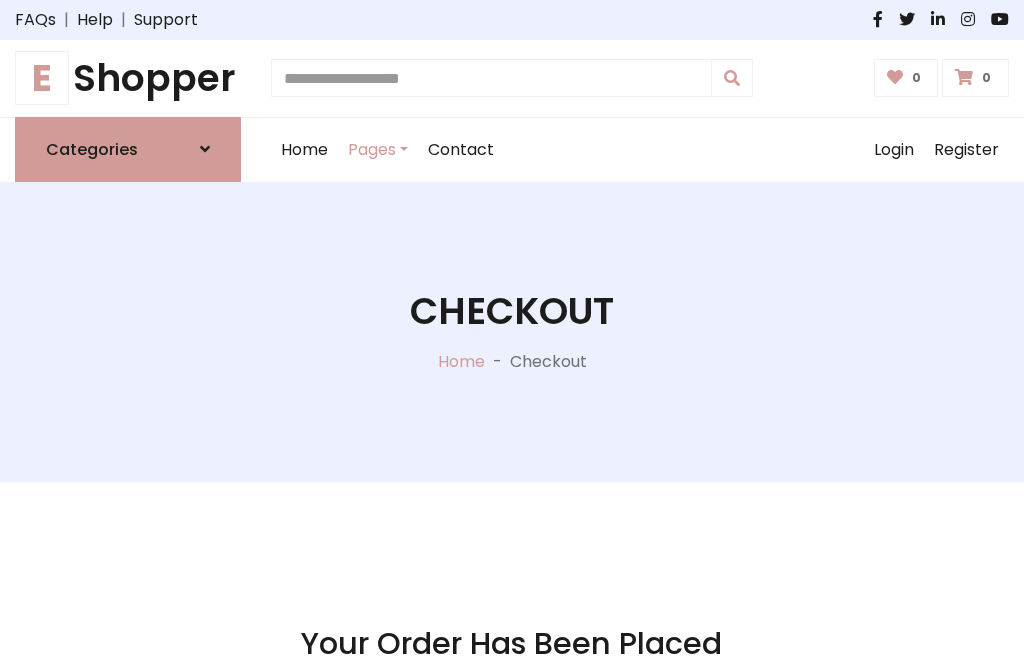 click on "E Shopper" at bounding box center (128, 78) 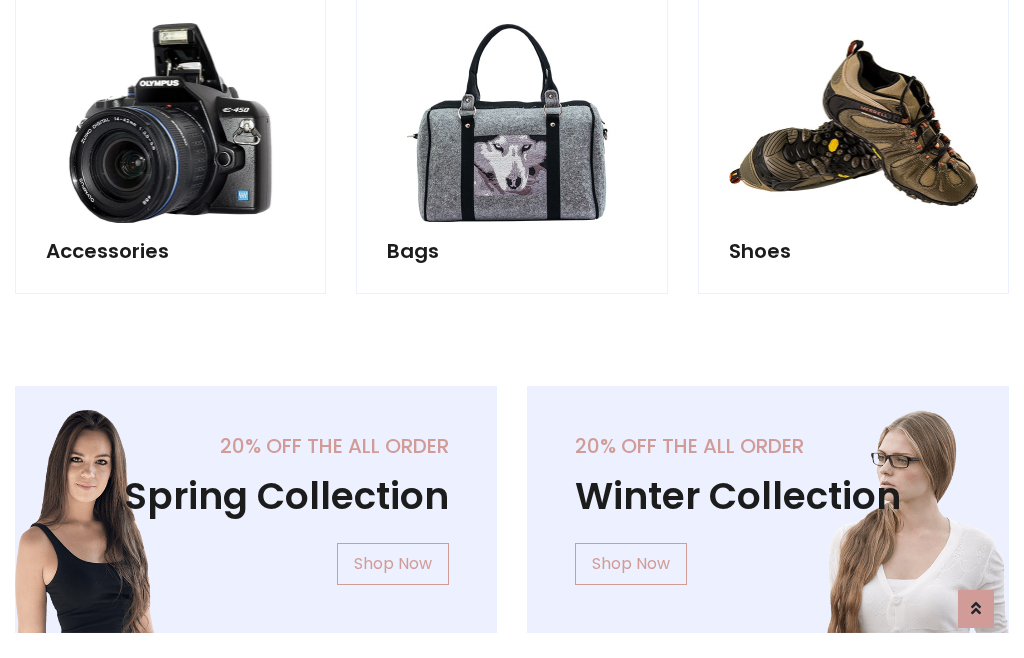 scroll, scrollTop: 770, scrollLeft: 0, axis: vertical 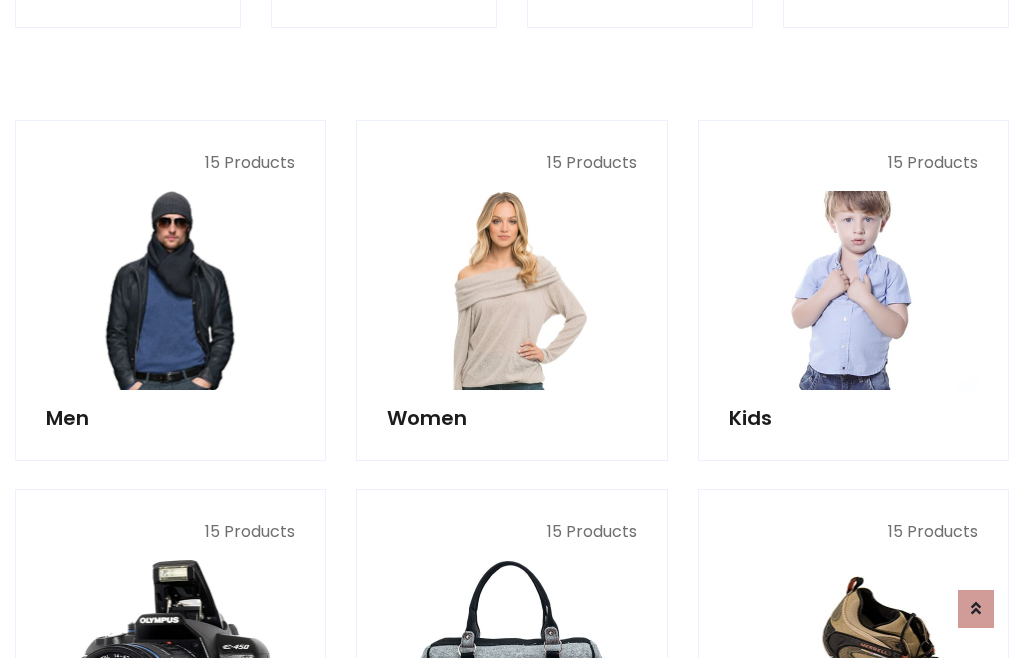 click at bounding box center (853, 290) 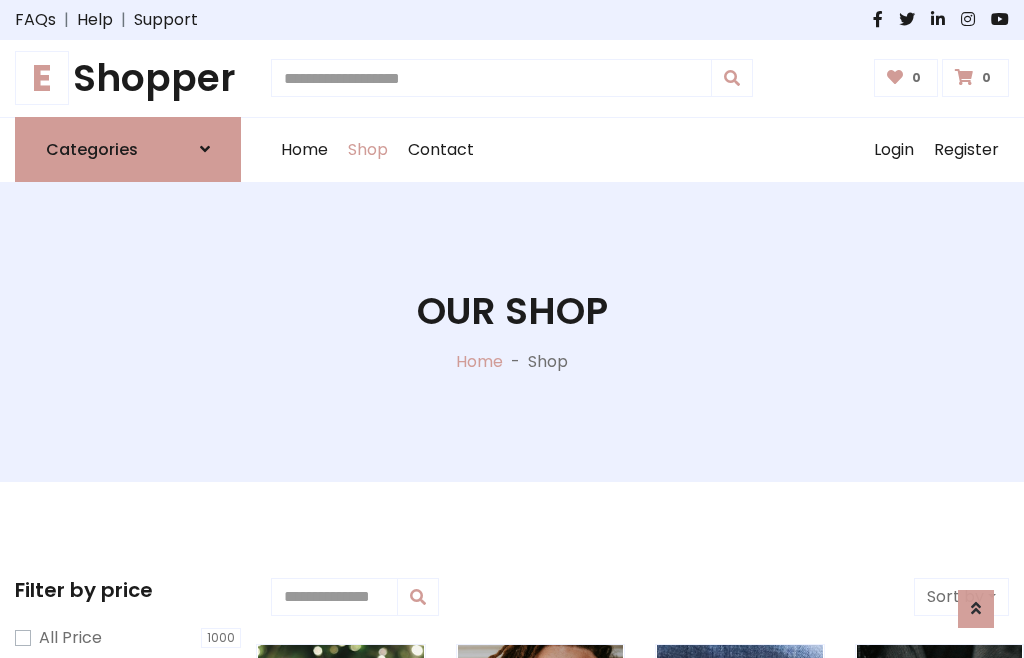 scroll, scrollTop: 549, scrollLeft: 0, axis: vertical 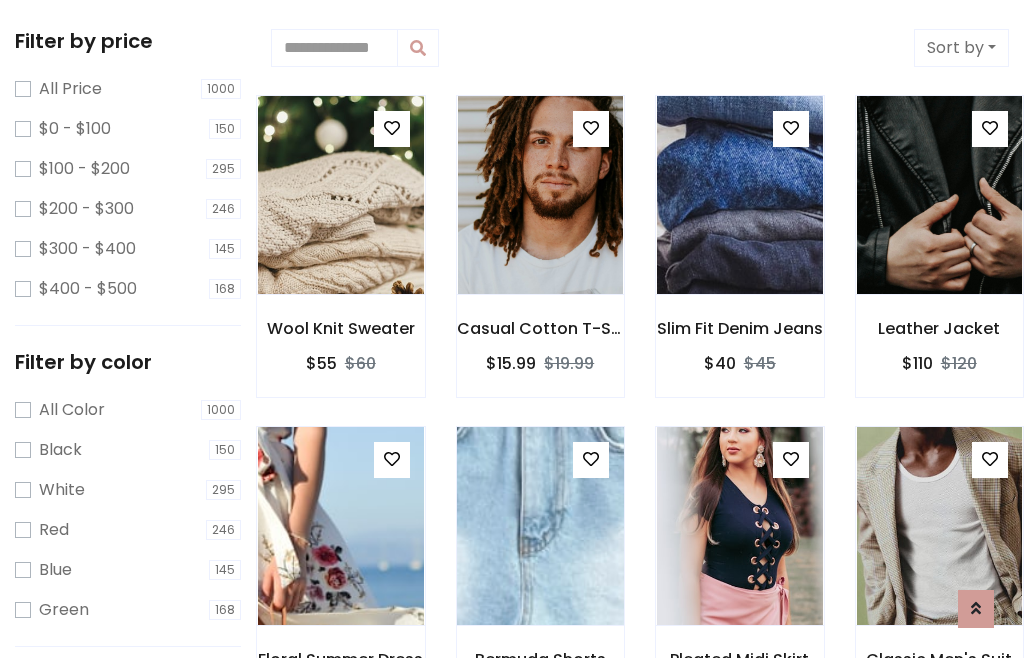 click at bounding box center (392, 128) 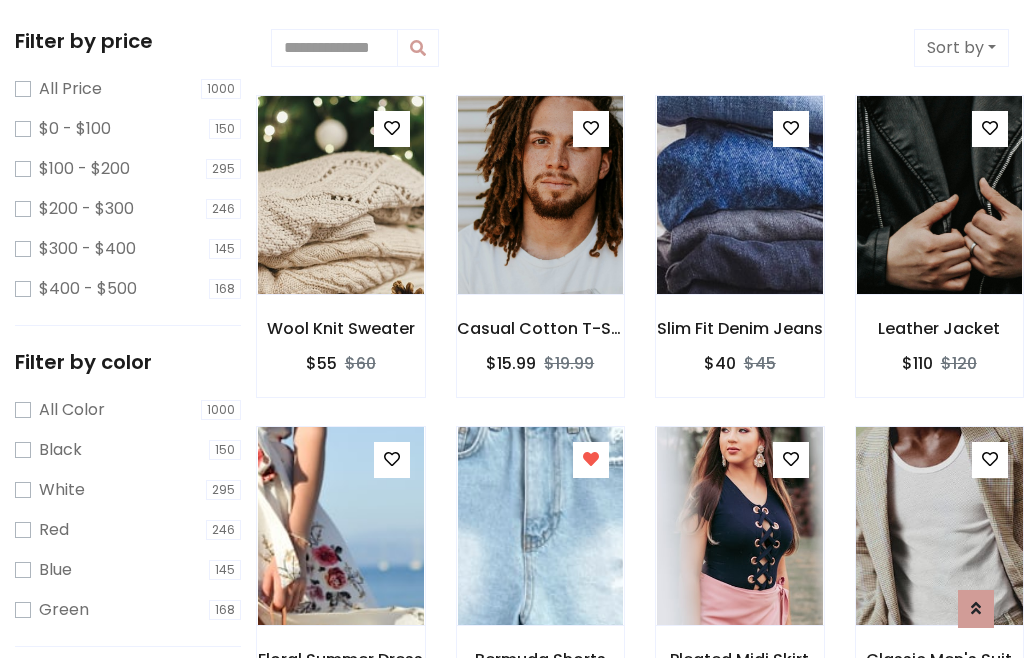 click at bounding box center (939, 526) 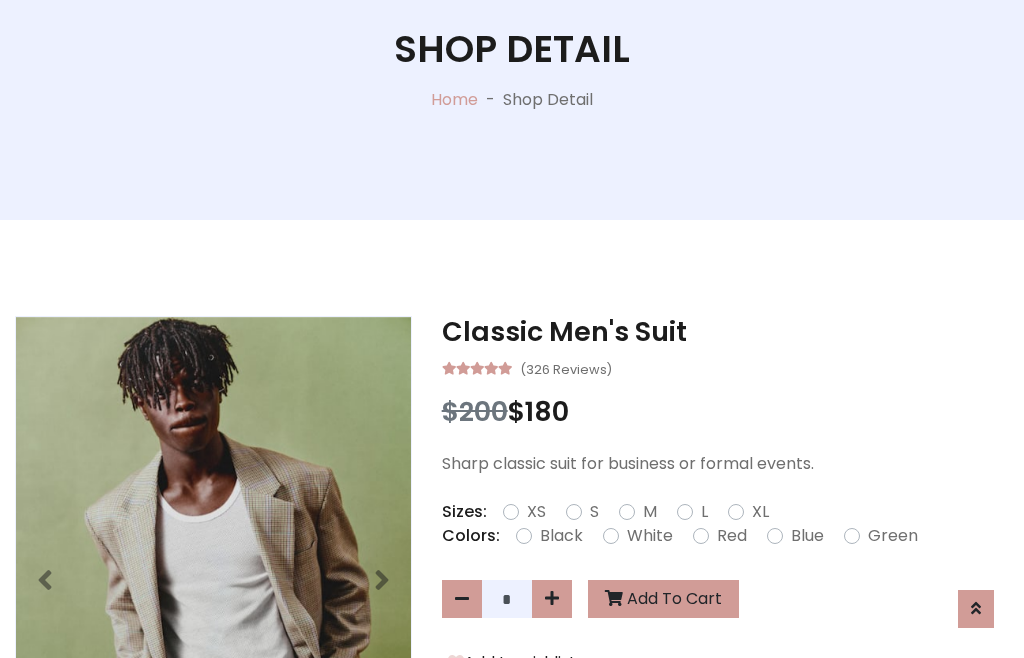 scroll, scrollTop: 262, scrollLeft: 0, axis: vertical 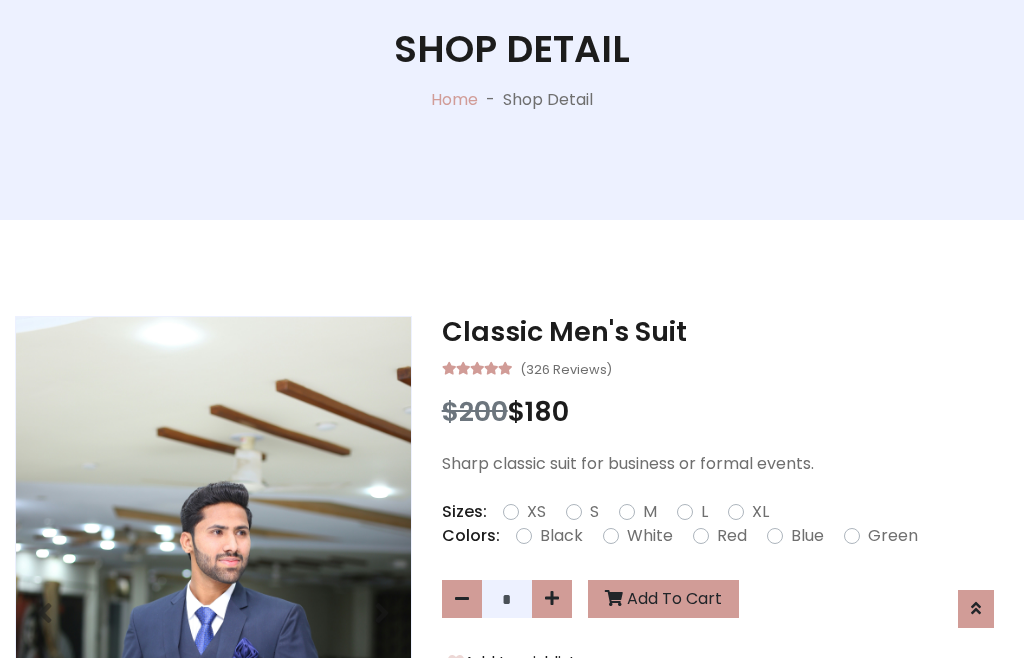 click on "Black" at bounding box center (561, 536) 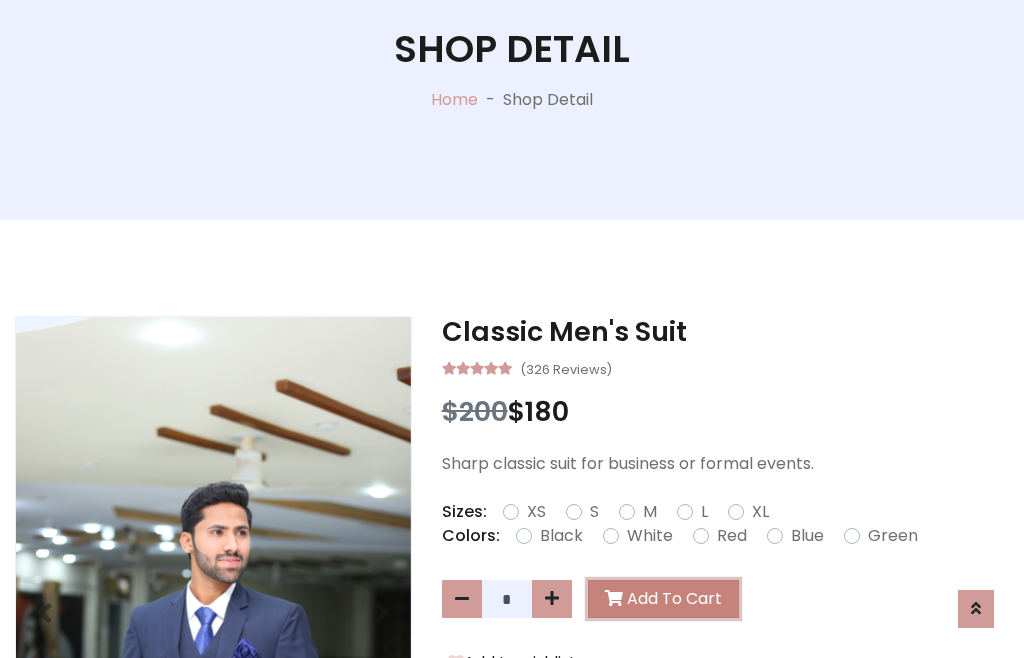 click on "Add To Cart" at bounding box center (663, 599) 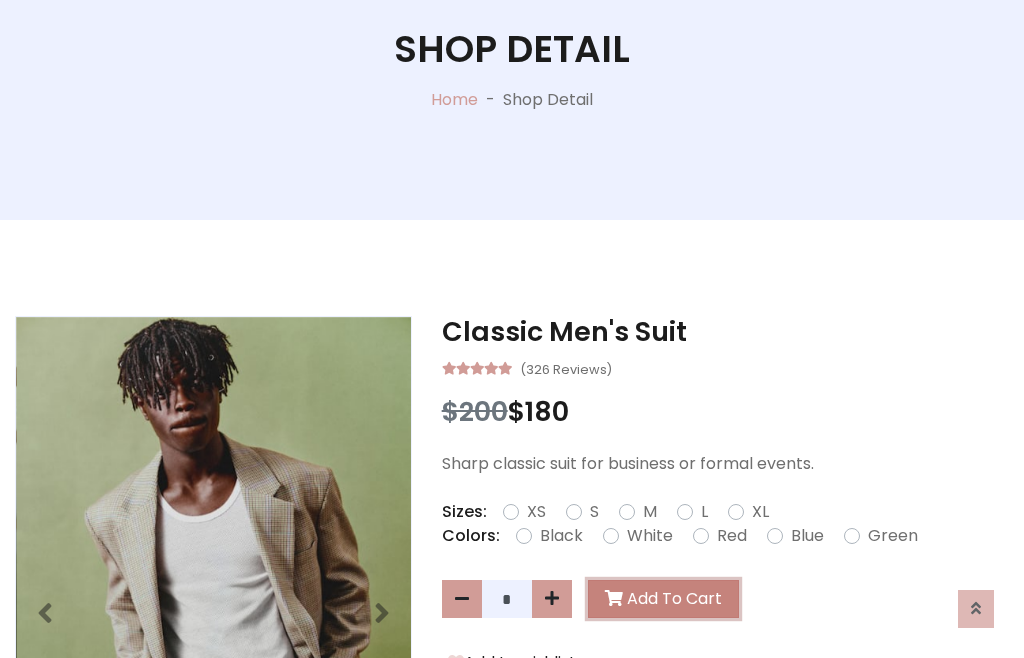 scroll, scrollTop: 0, scrollLeft: 0, axis: both 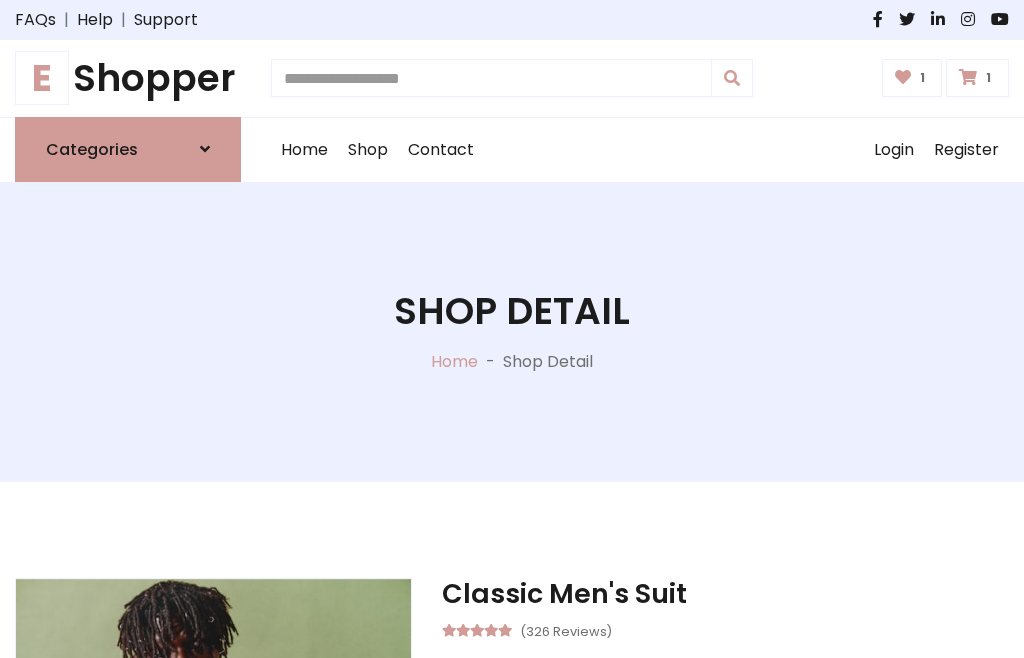 click at bounding box center (968, 77) 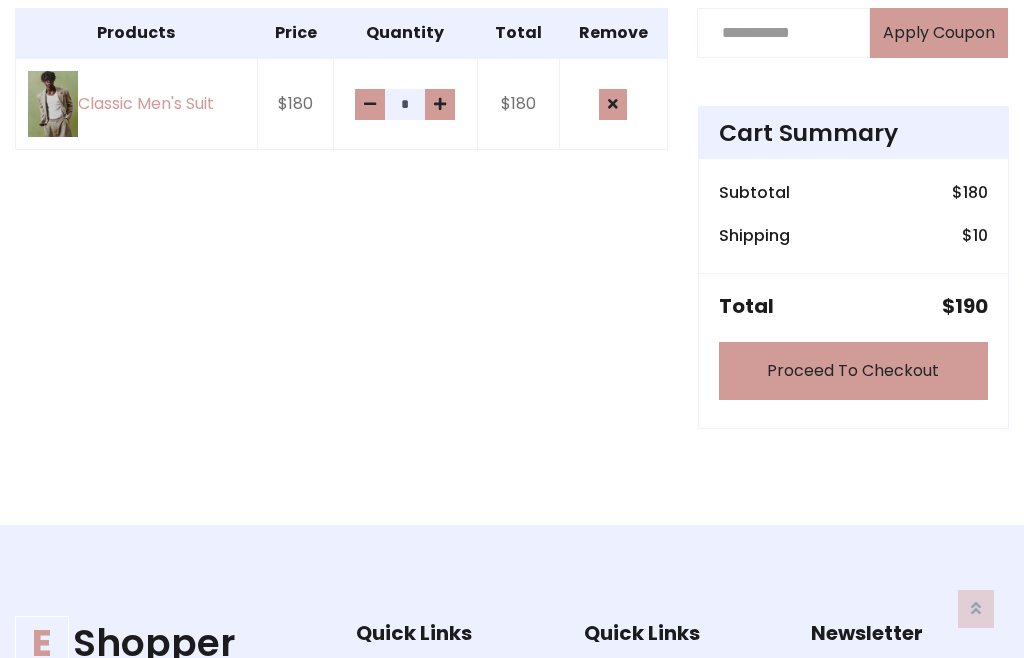 scroll, scrollTop: 570, scrollLeft: 0, axis: vertical 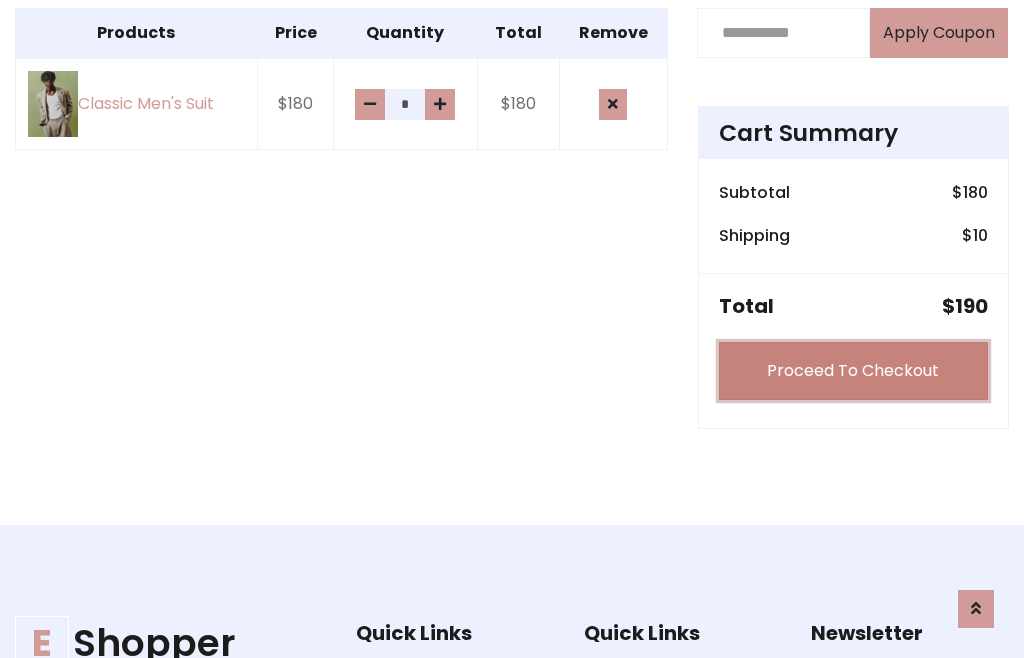 click on "Proceed To Checkout" at bounding box center (853, 371) 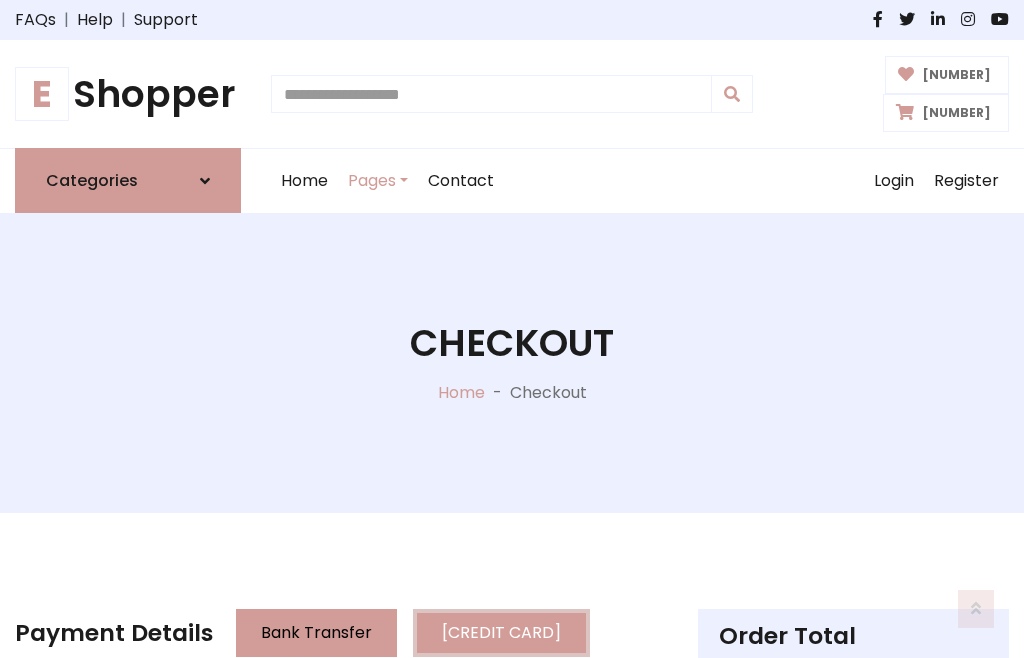 scroll, scrollTop: 201, scrollLeft: 0, axis: vertical 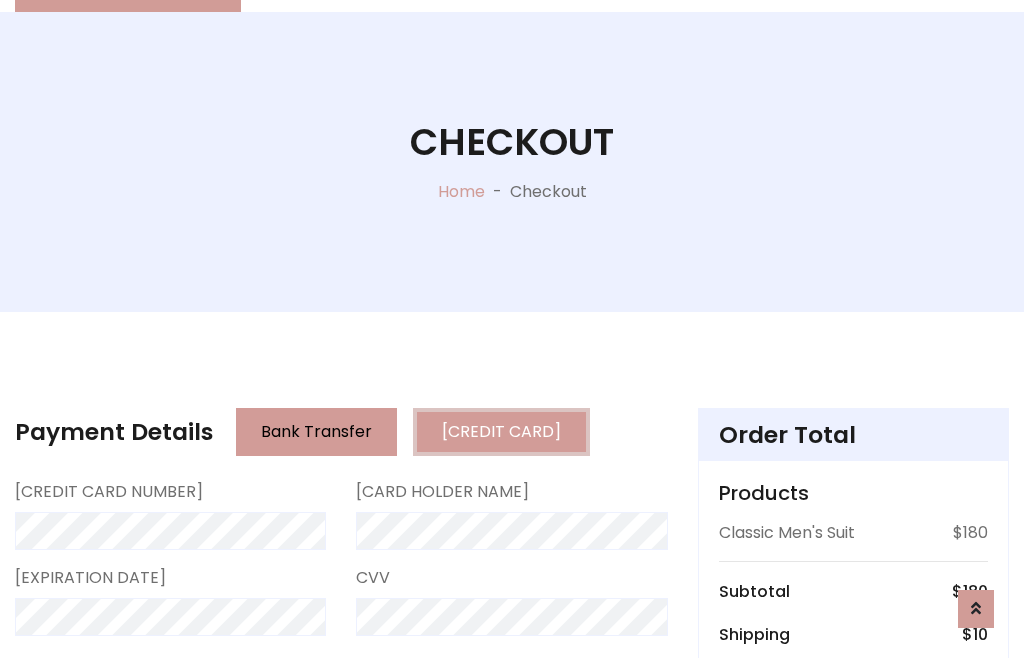 click on "Go to shipping" at bounding box center (853, 849) 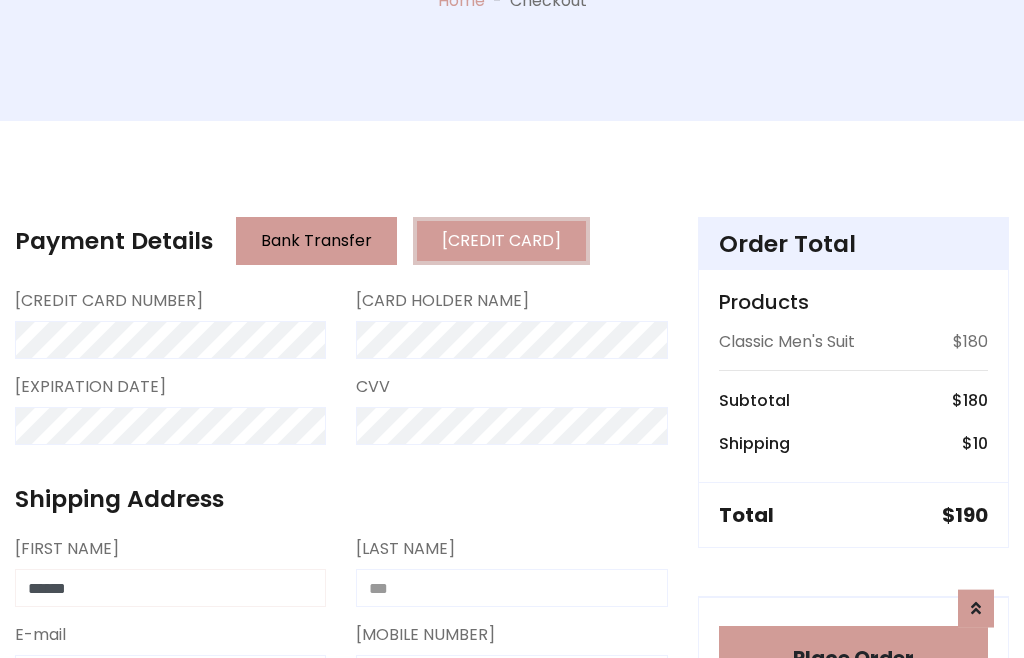 type on "******" 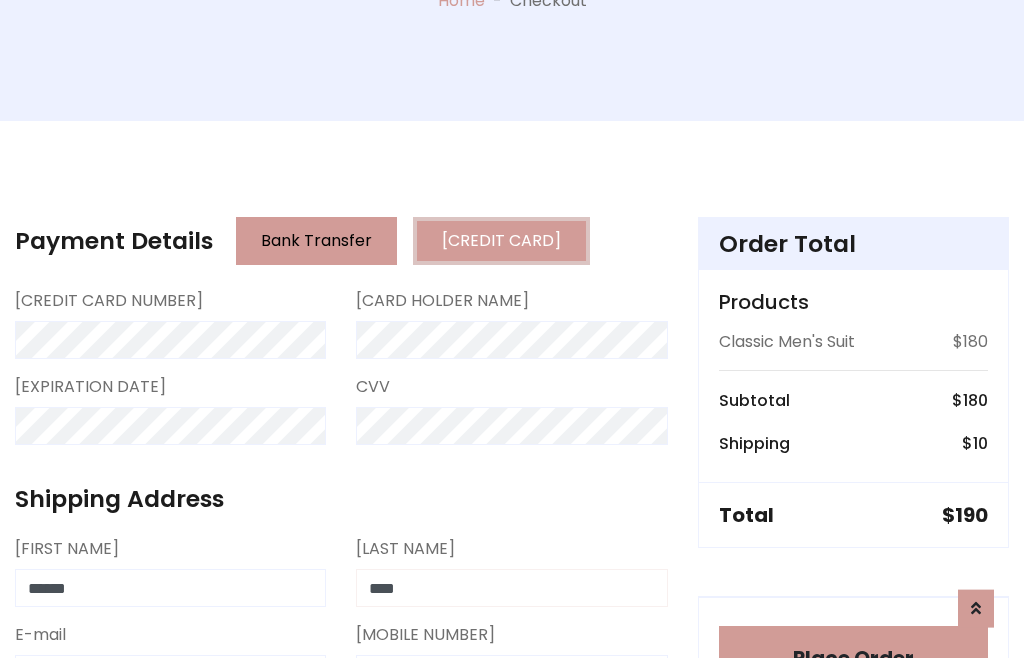 type on "****" 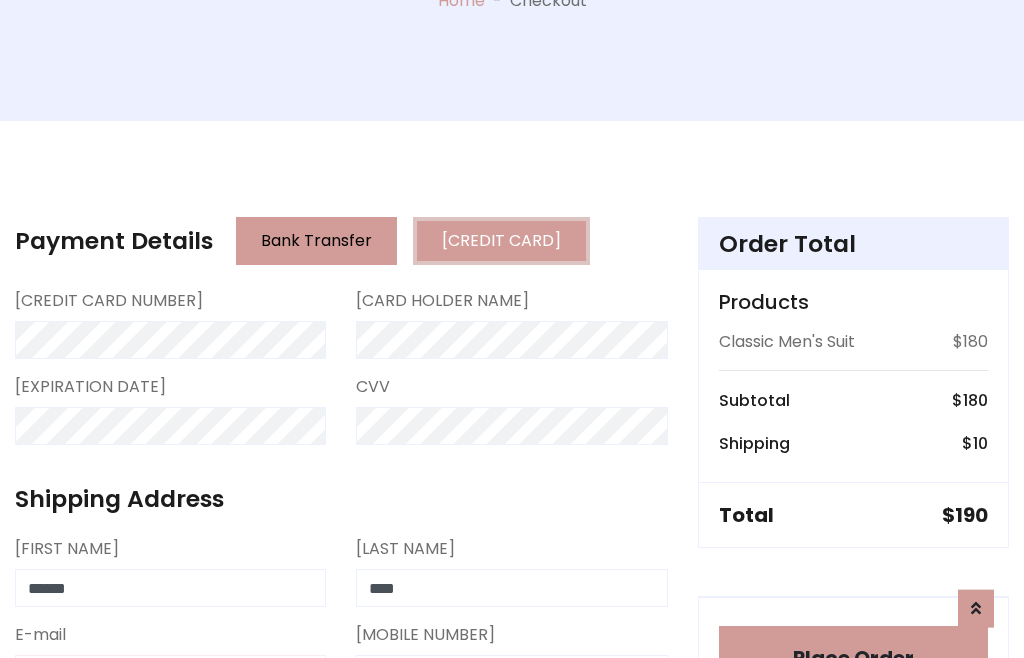 type on "**********" 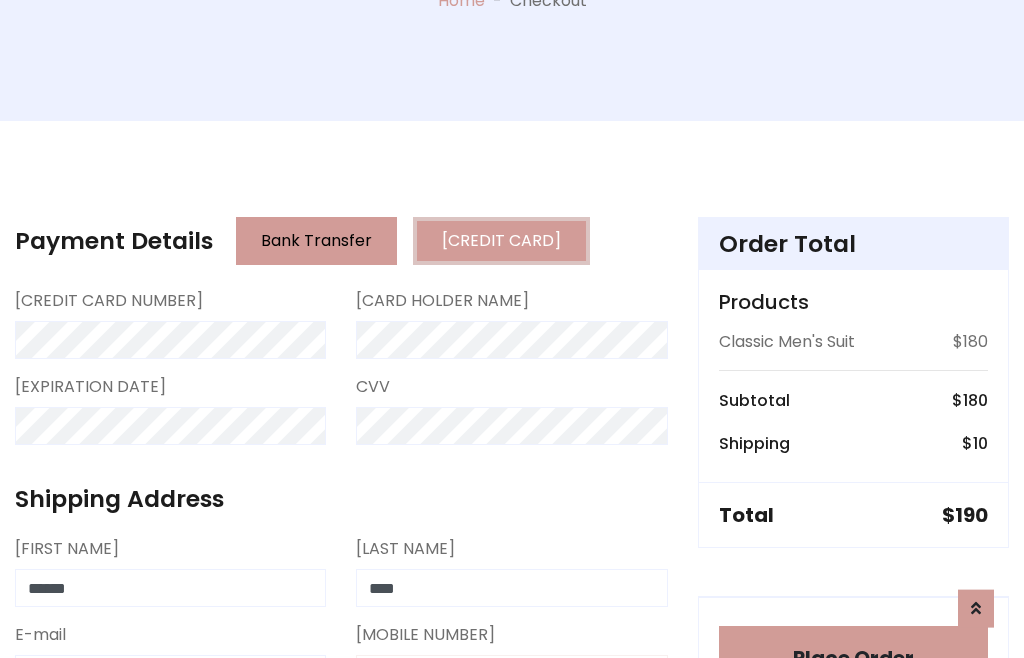 scroll, scrollTop: 573, scrollLeft: 0, axis: vertical 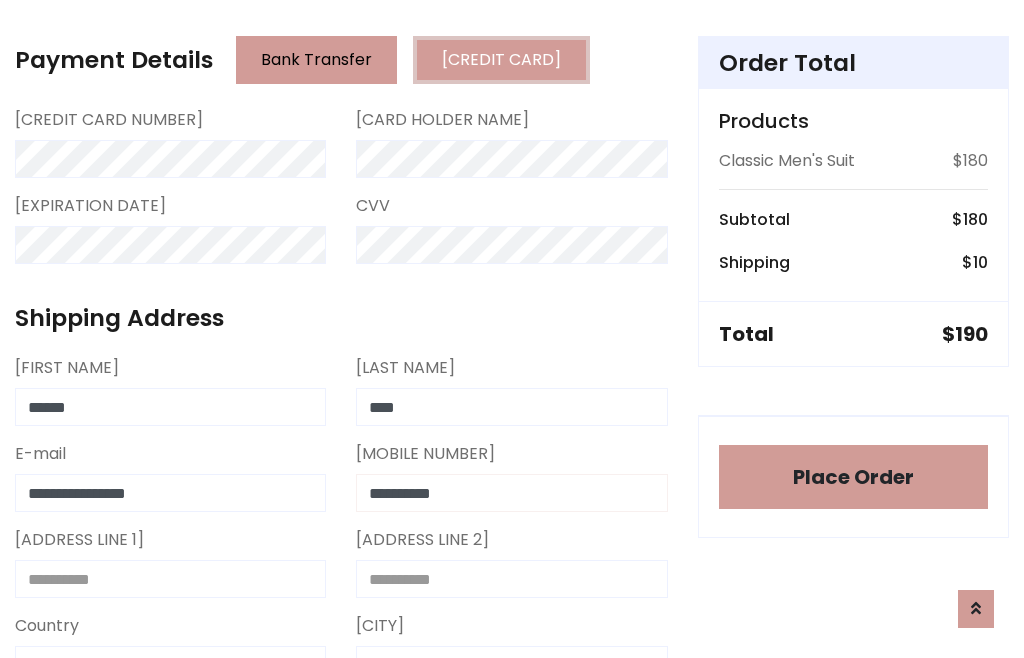 type on "**********" 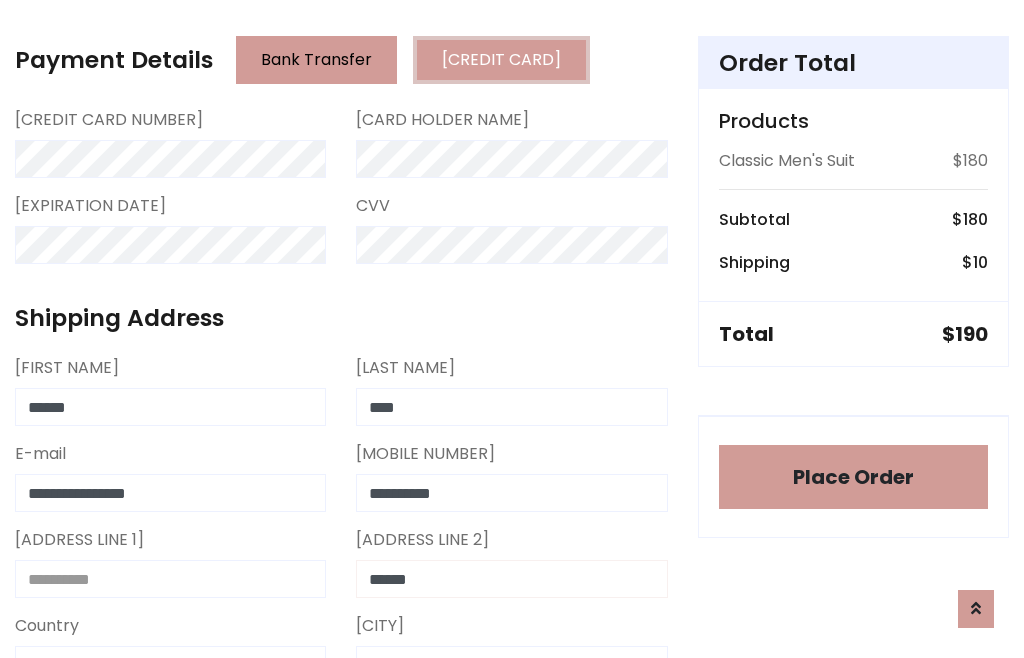 type on "******" 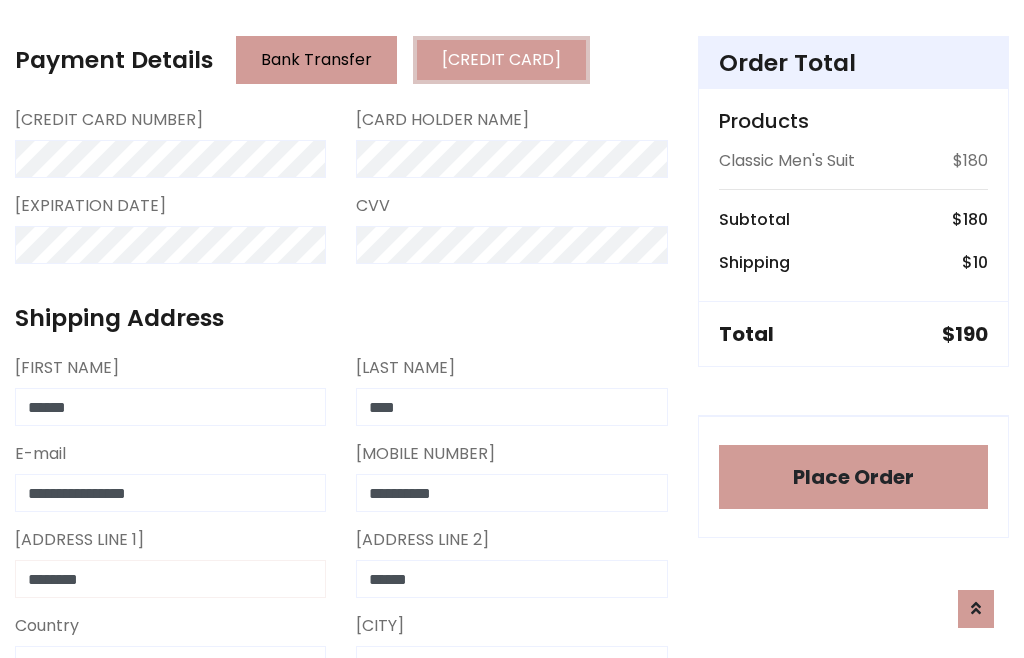 type on "********" 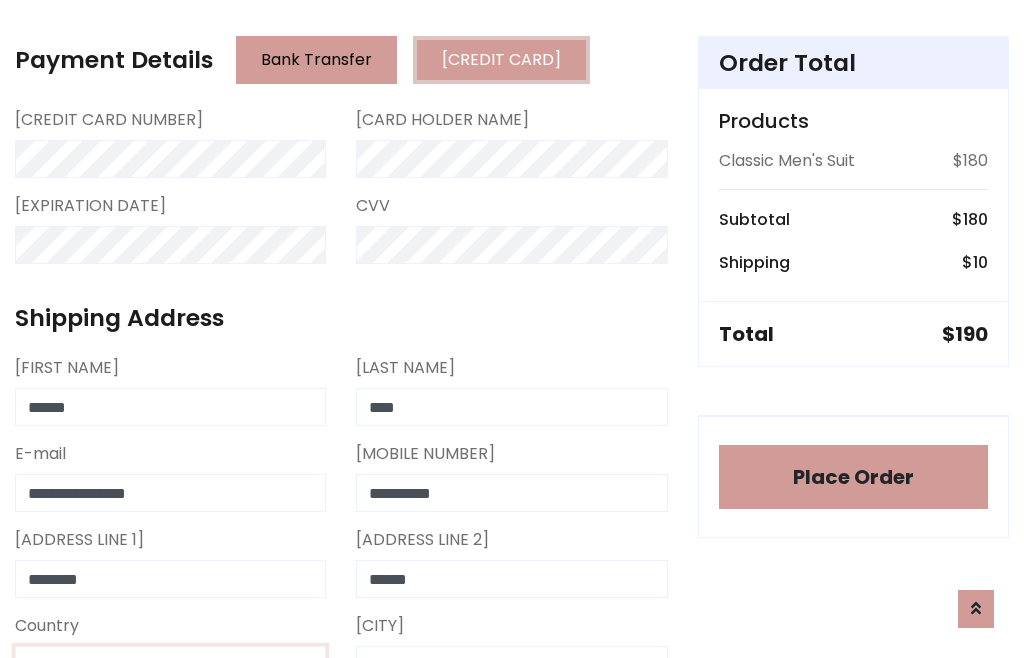select on "*******" 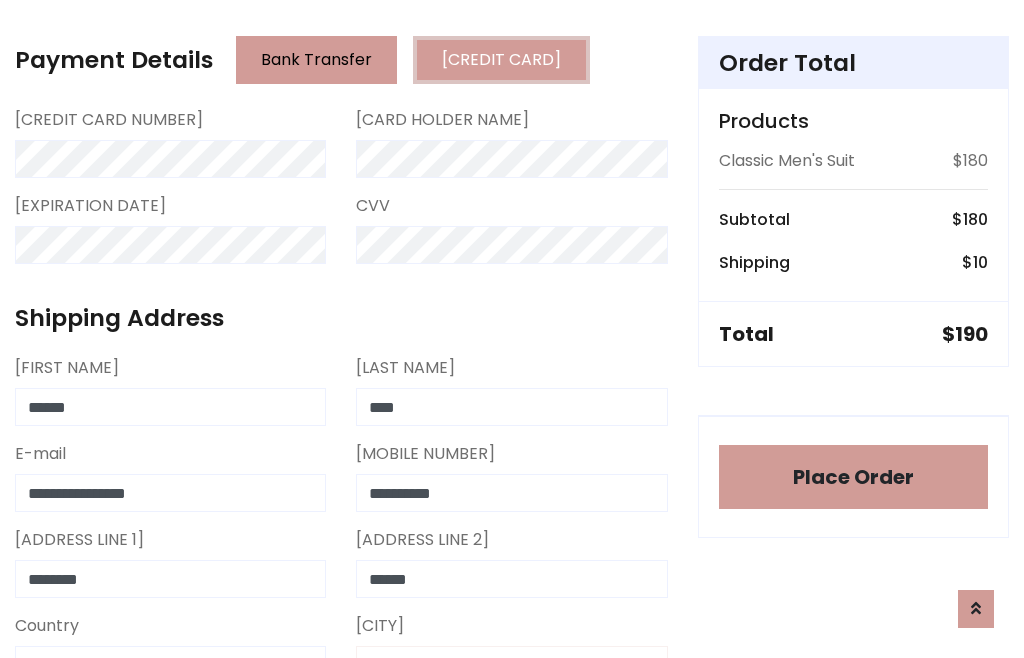 type on "********" 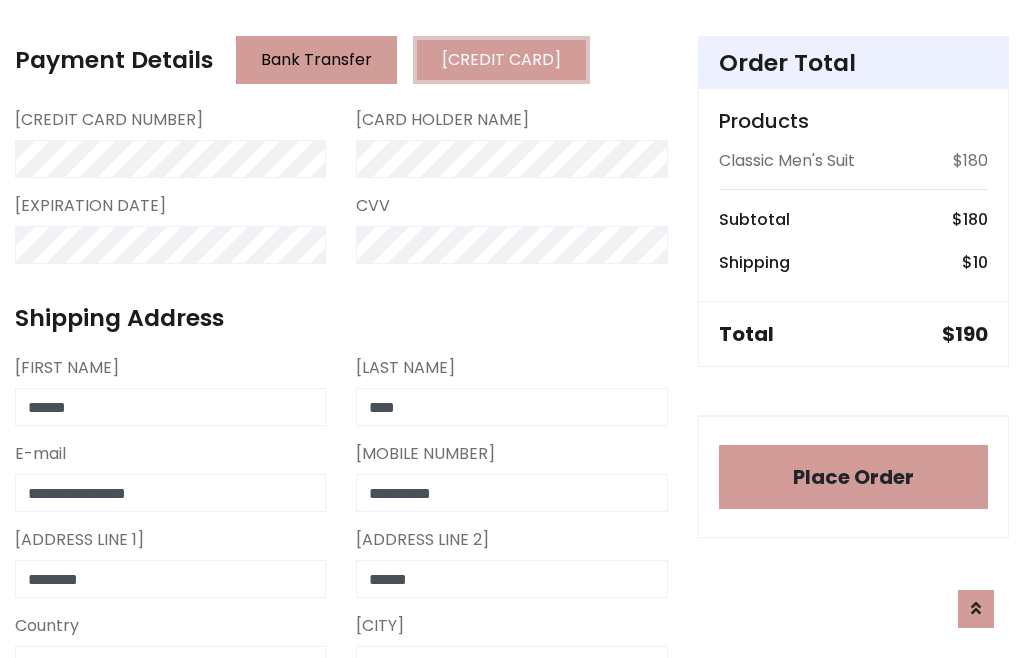 scroll, scrollTop: 654, scrollLeft: 0, axis: vertical 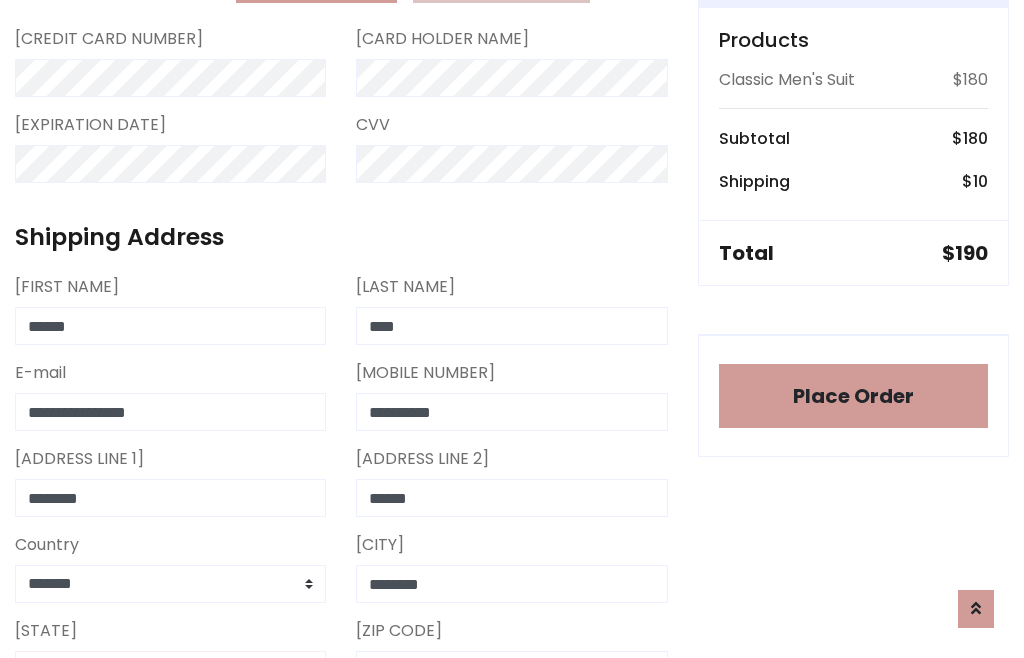 type on "*******" 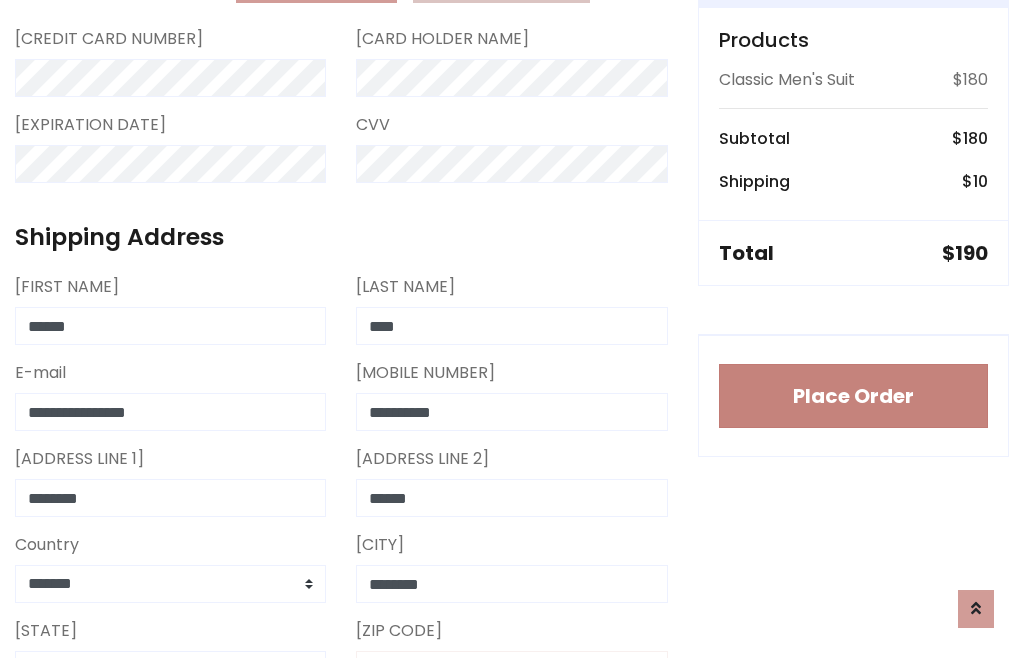 type on "***" 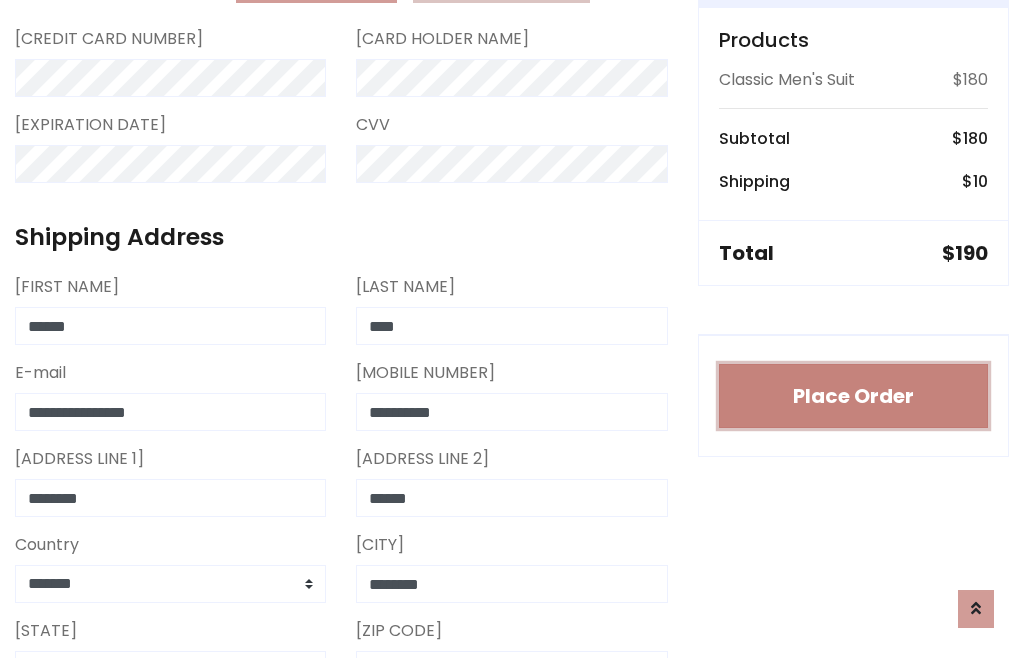 click on "Place Order" at bounding box center [853, 396] 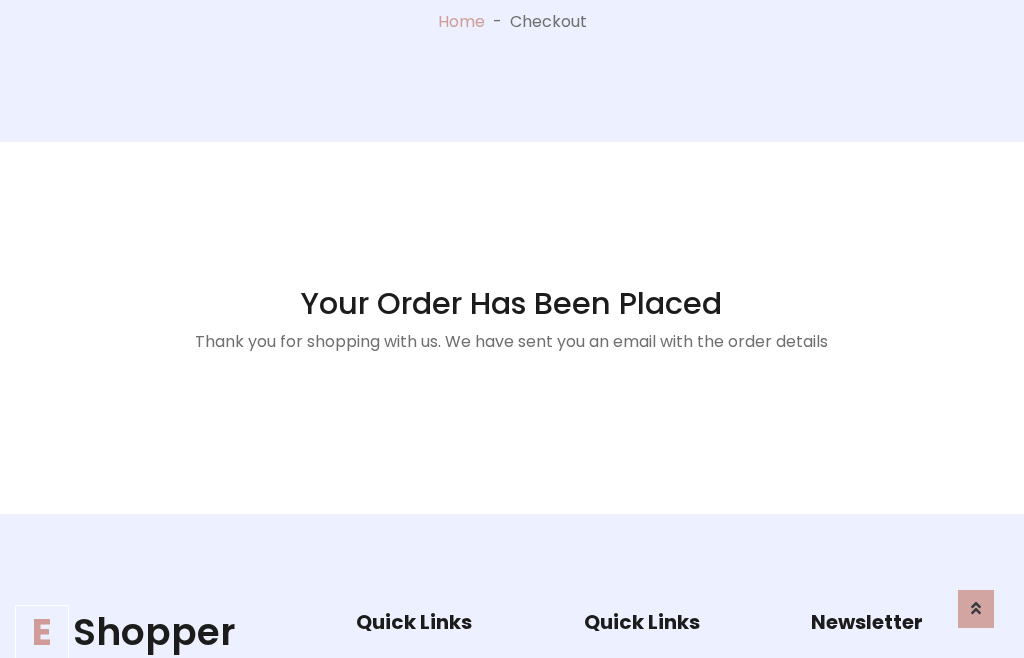scroll, scrollTop: 0, scrollLeft: 0, axis: both 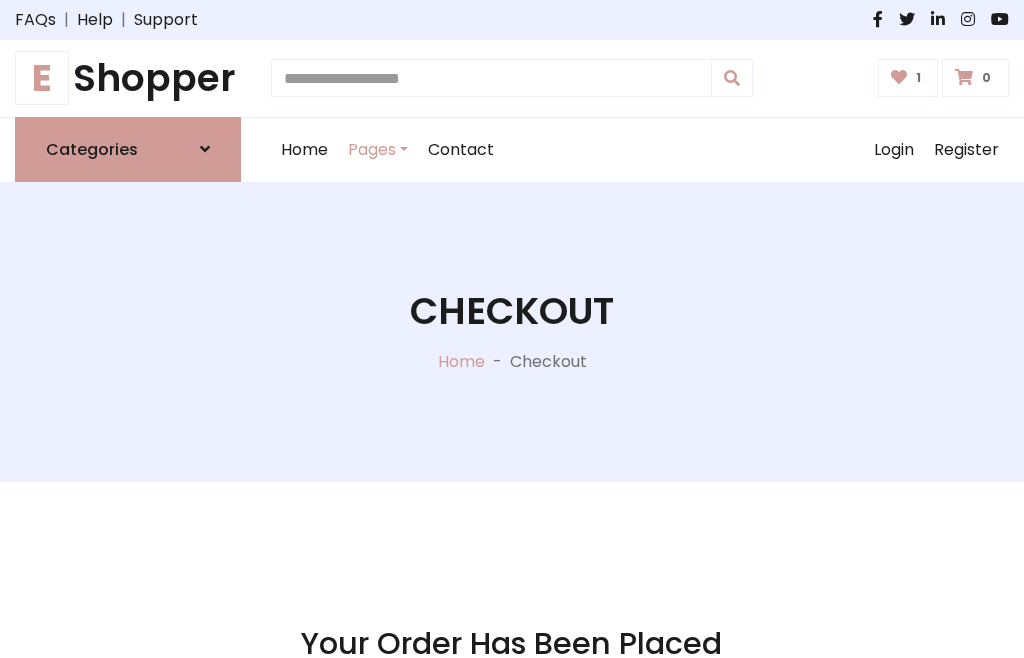 click on "E" at bounding box center (42, 78) 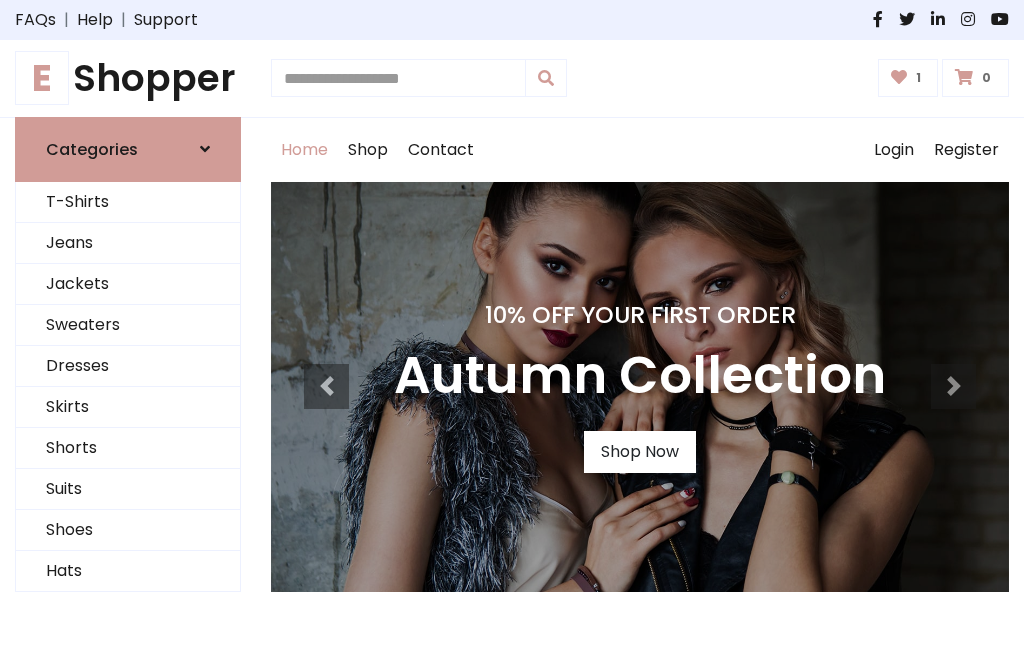 scroll, scrollTop: 0, scrollLeft: 0, axis: both 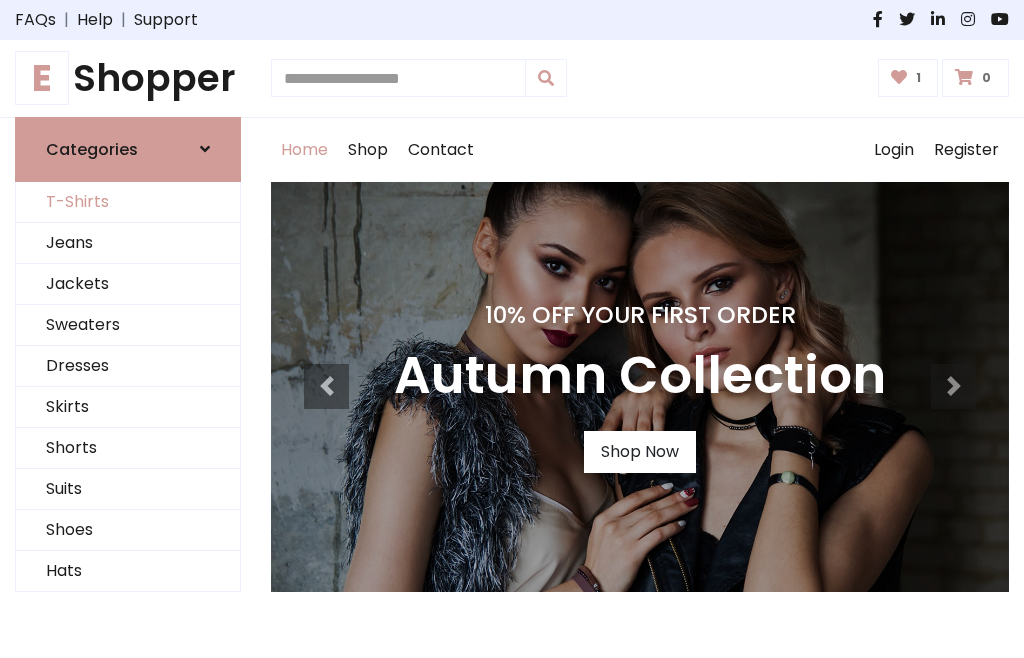 click on "T-Shirts" at bounding box center (128, 202) 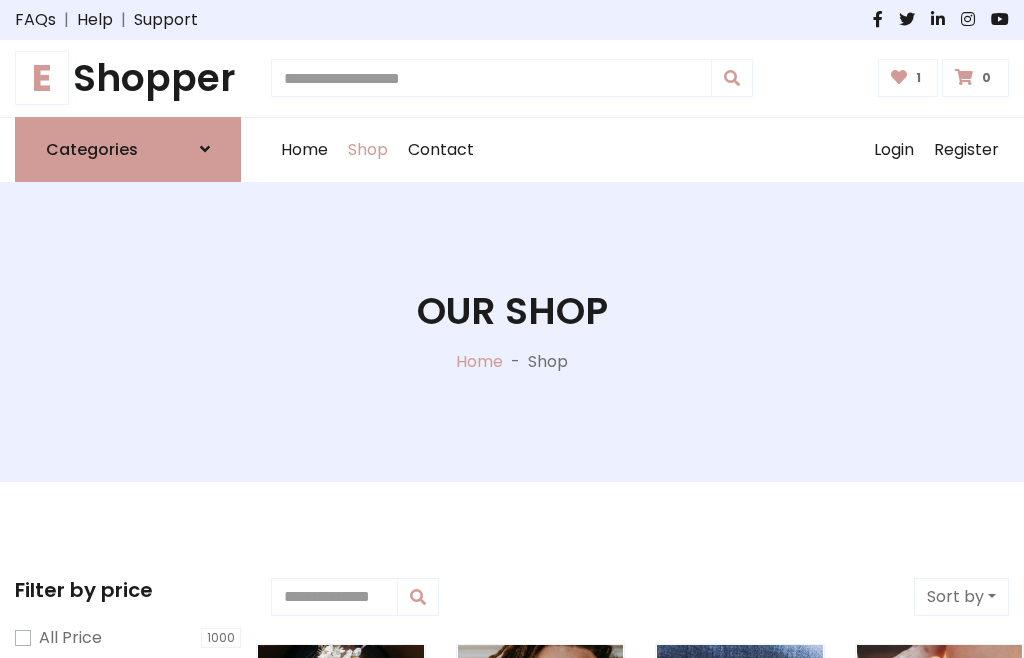 scroll, scrollTop: 0, scrollLeft: 0, axis: both 